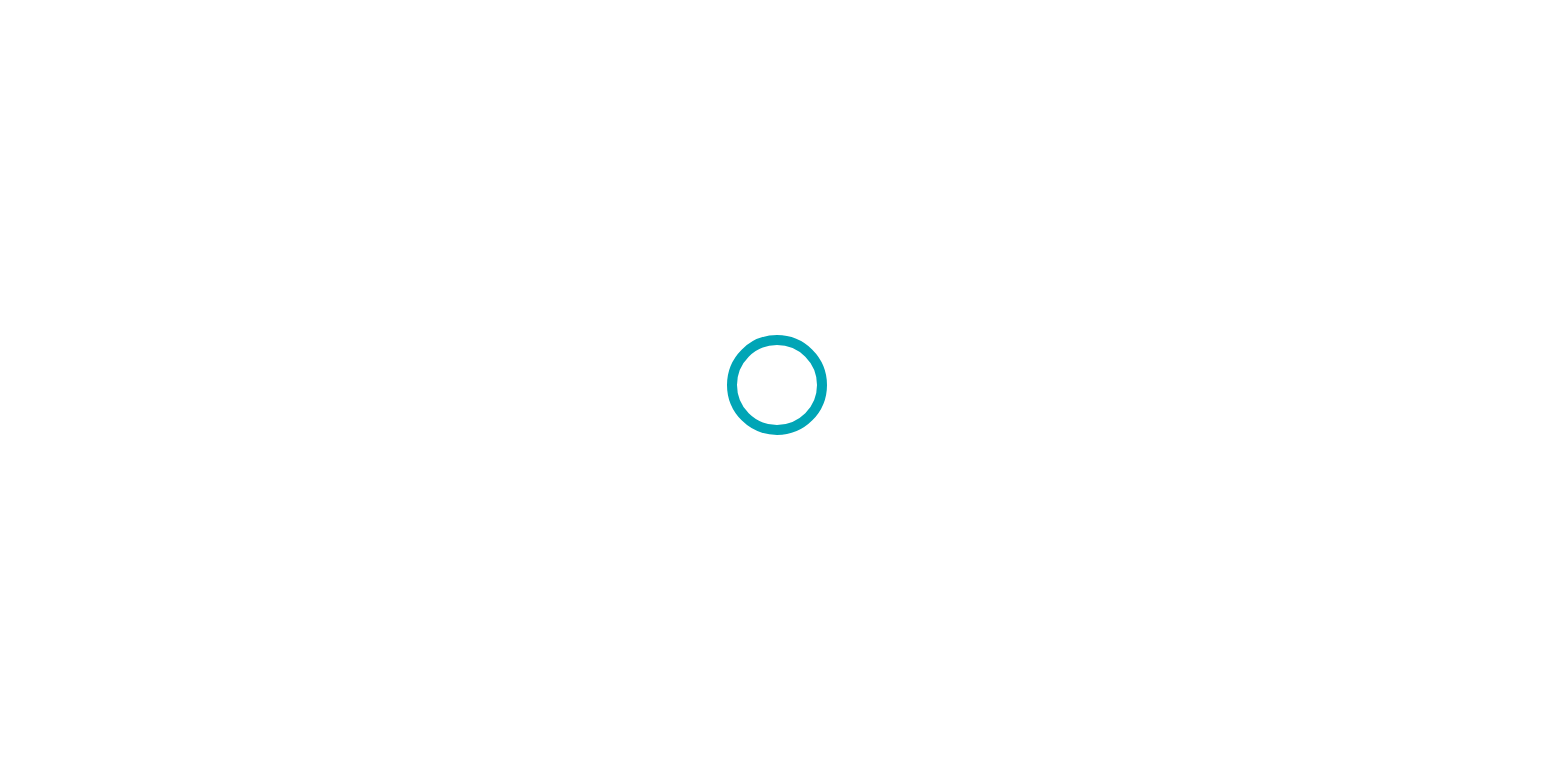 scroll, scrollTop: 0, scrollLeft: 0, axis: both 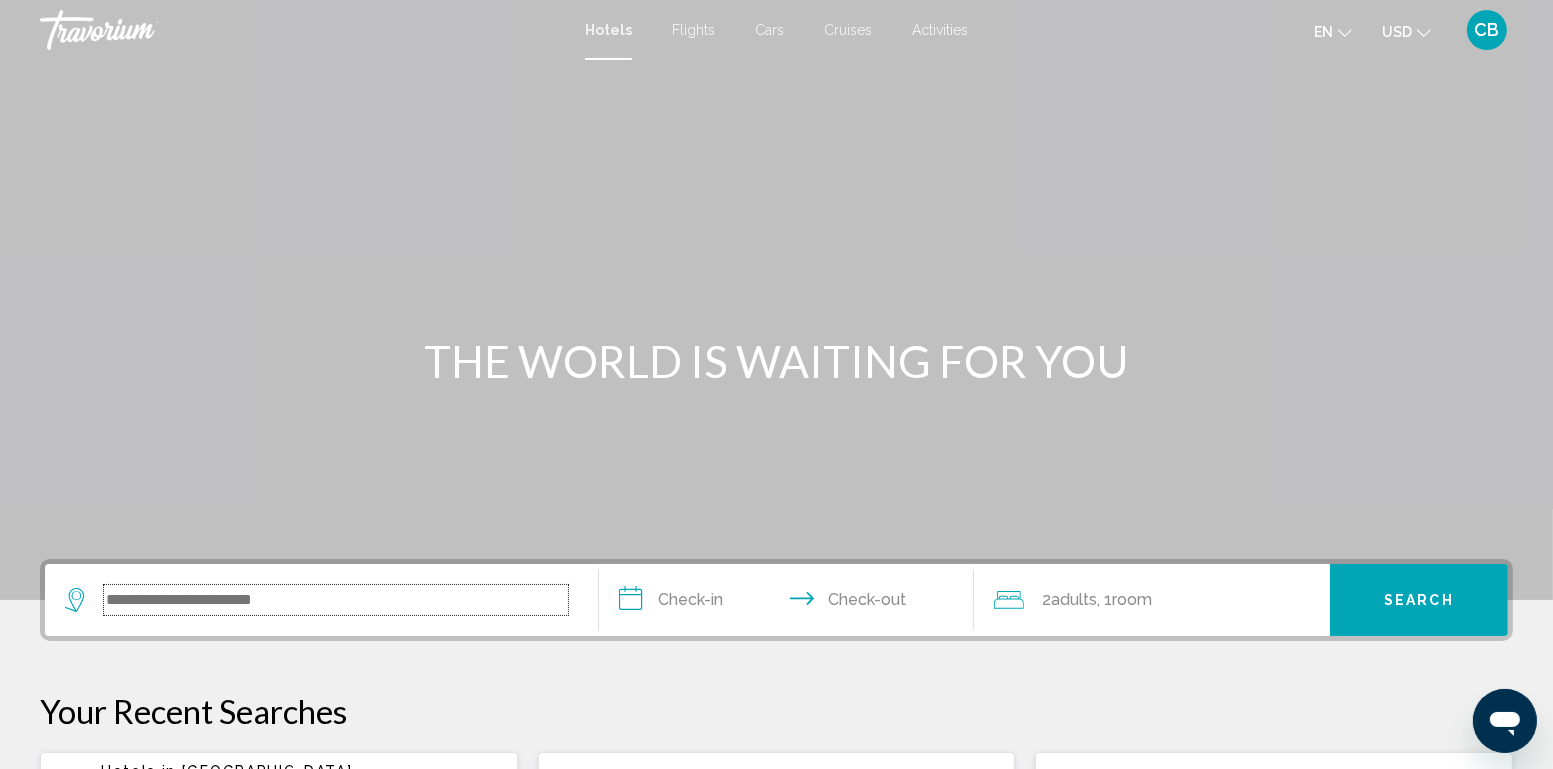 click at bounding box center [336, 600] 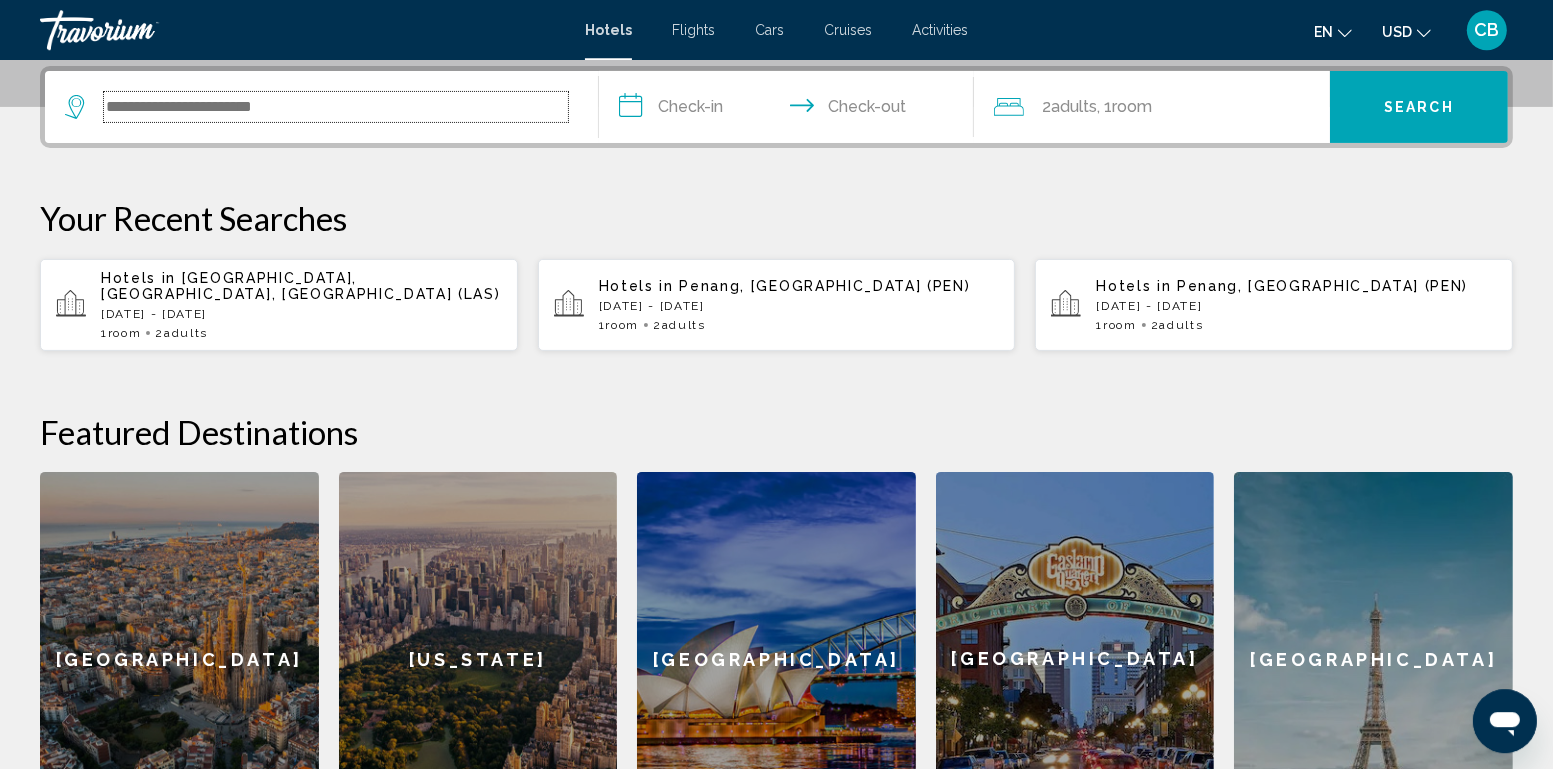 scroll, scrollTop: 493, scrollLeft: 0, axis: vertical 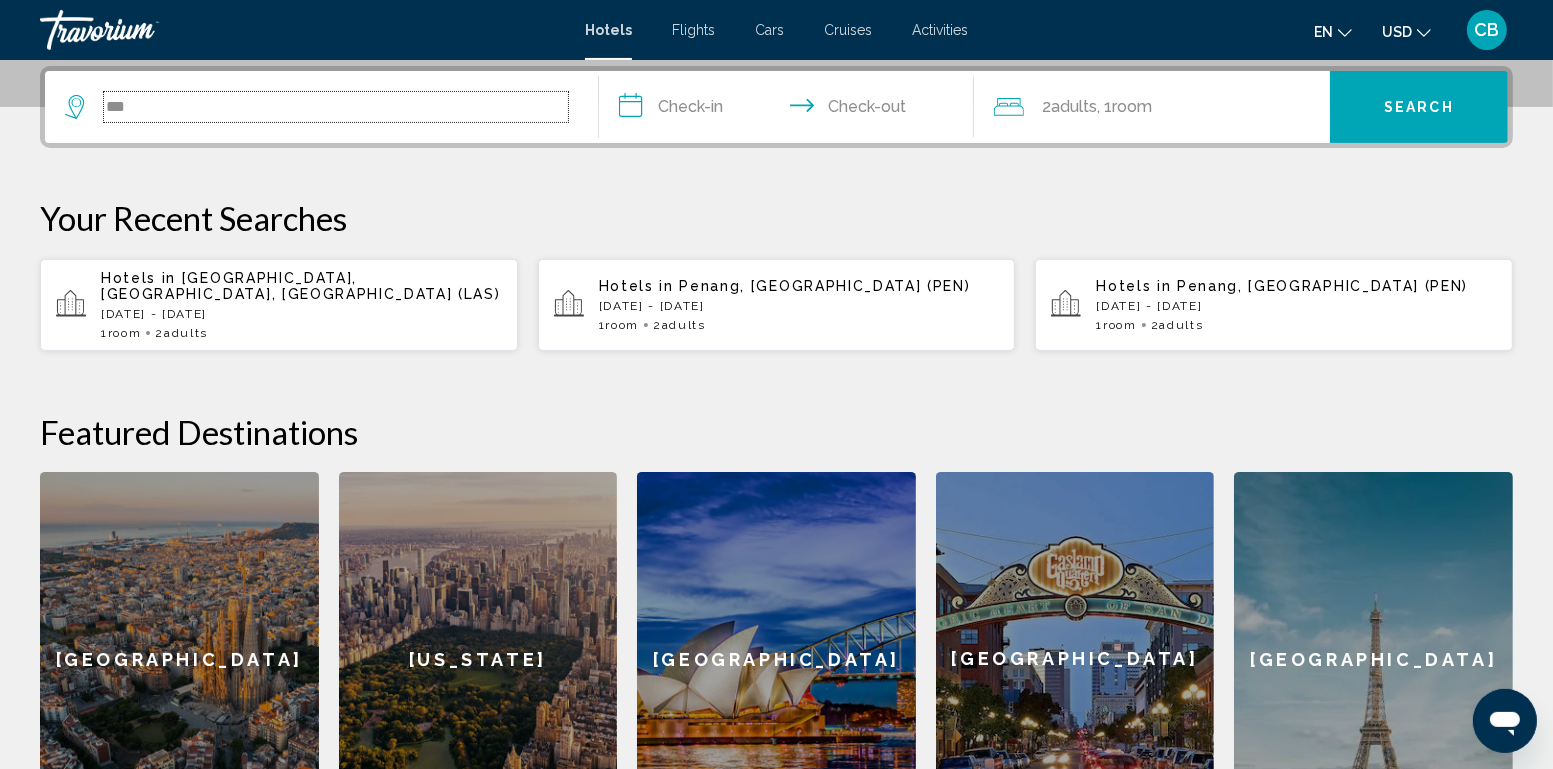 click on "***" at bounding box center [336, 107] 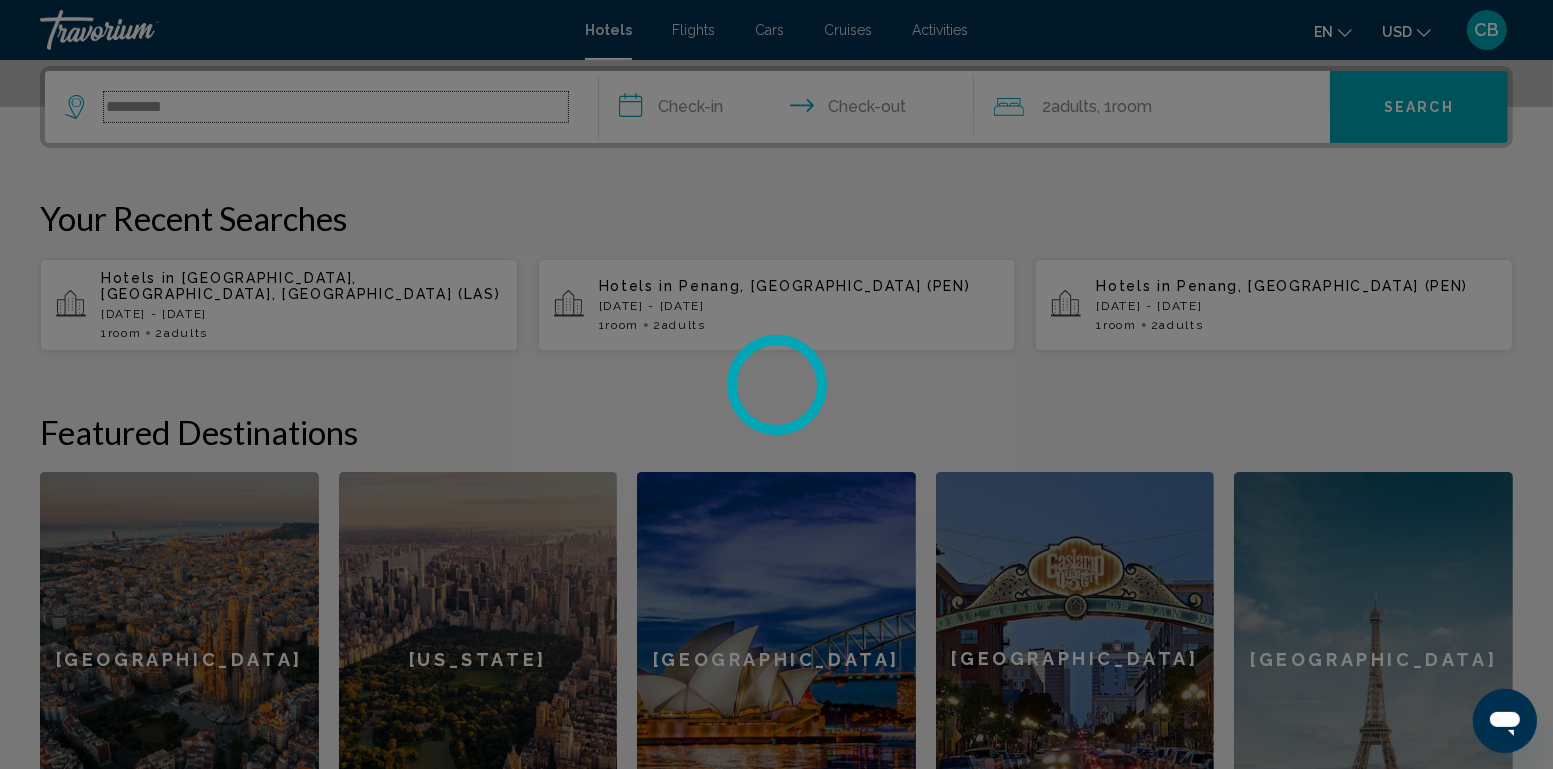 type on "*********" 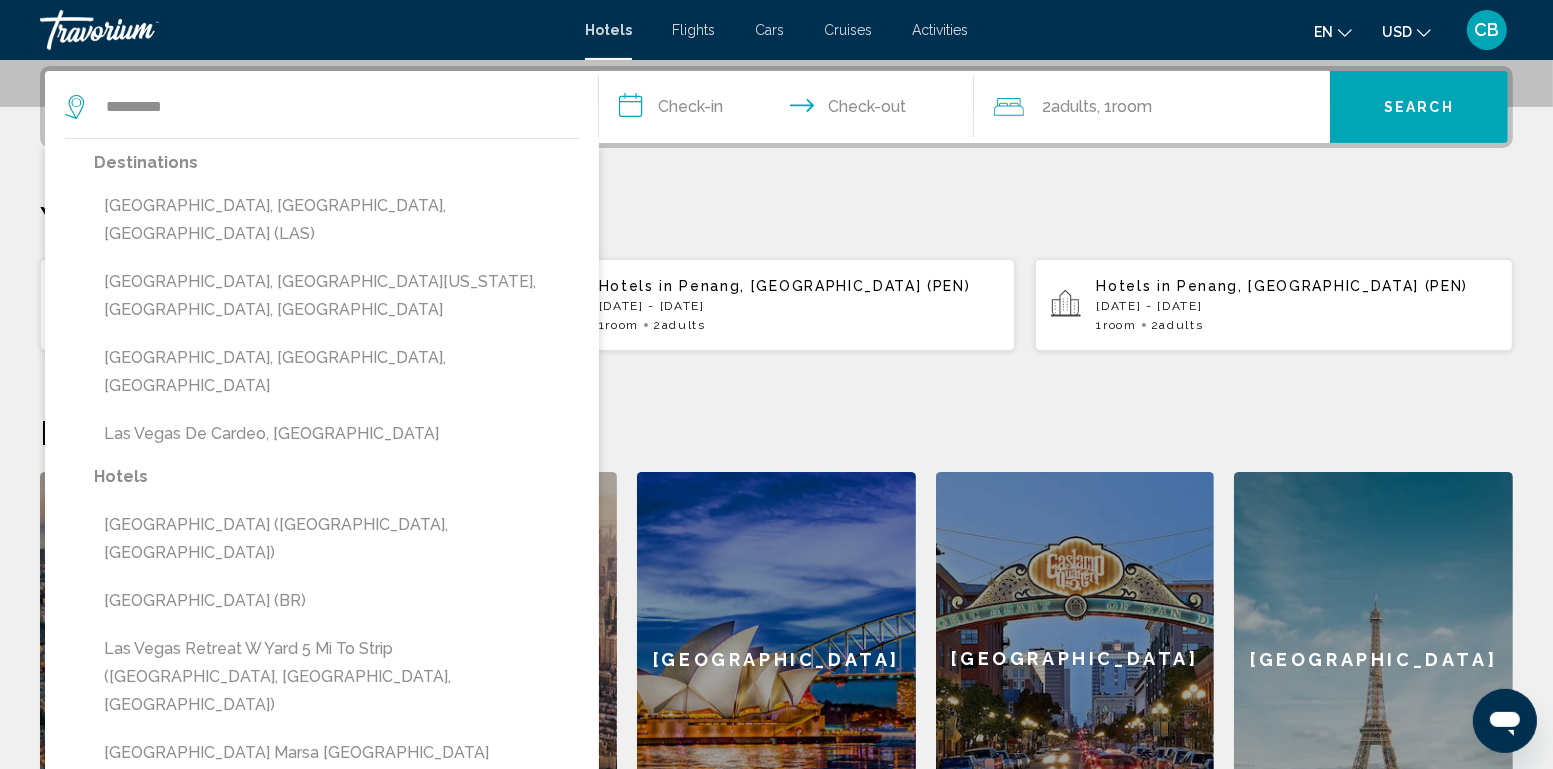 click on "**********" at bounding box center [791, 110] 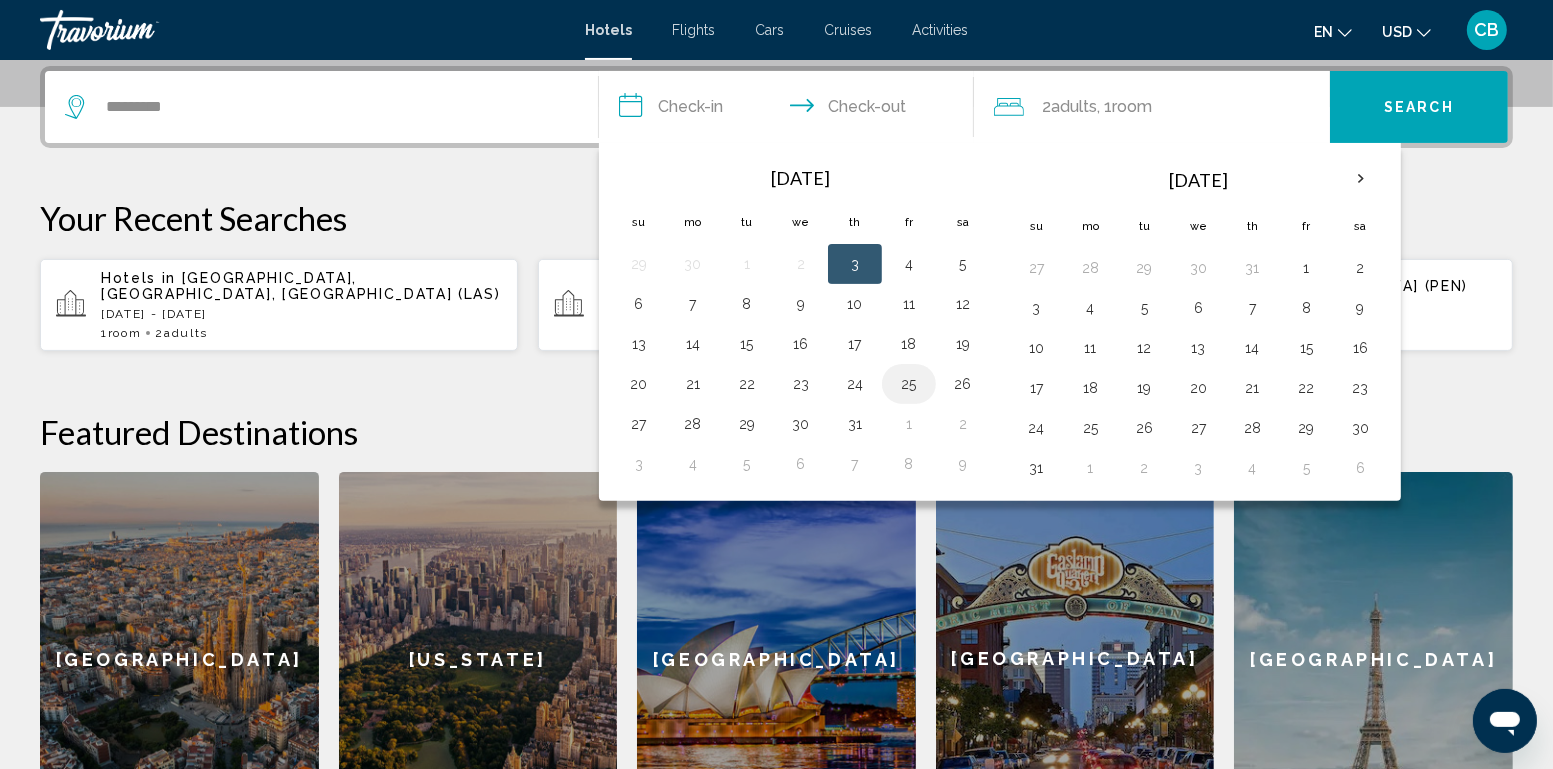 click on "25" at bounding box center (909, 384) 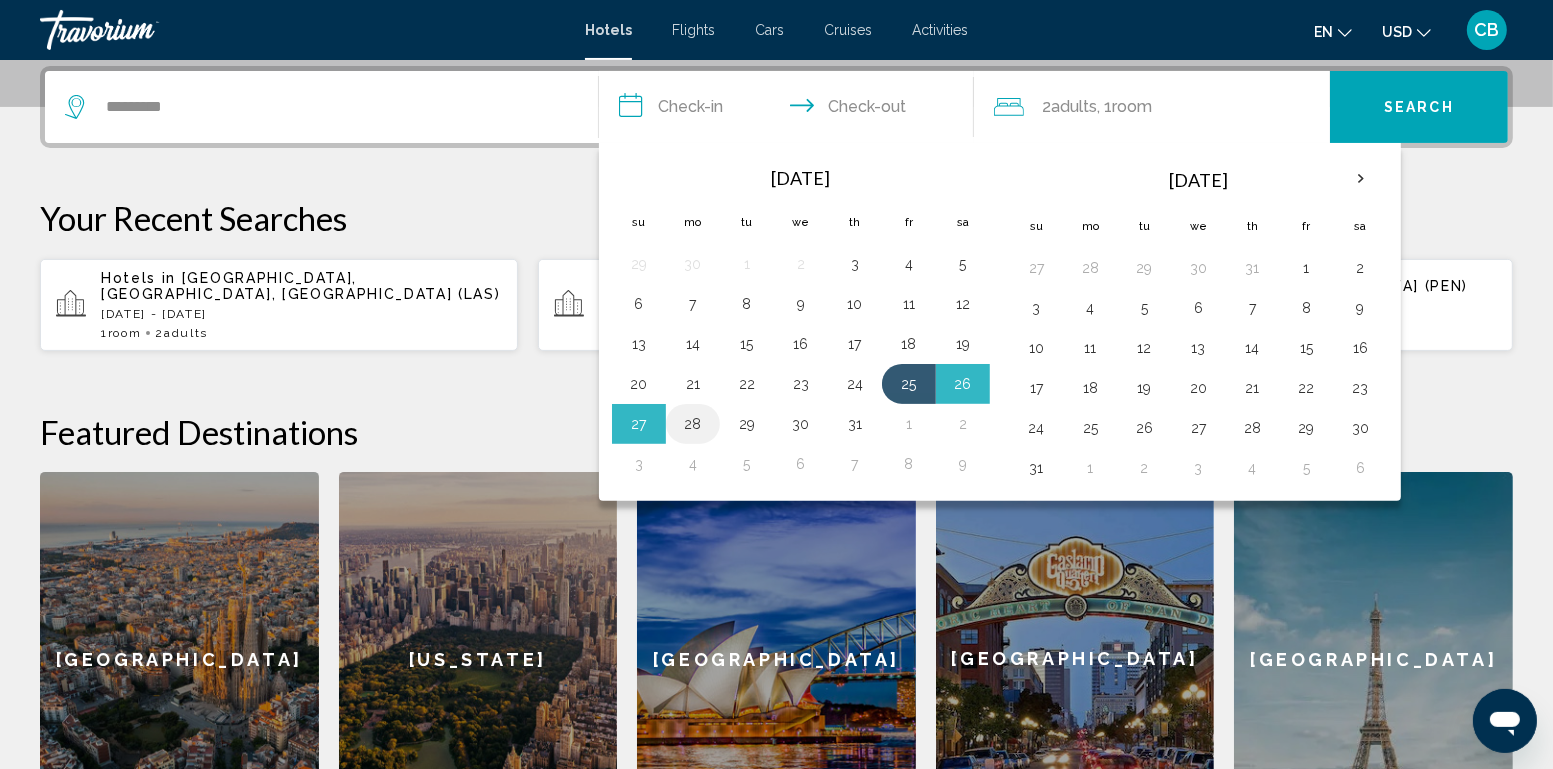 click on "28" at bounding box center (693, 424) 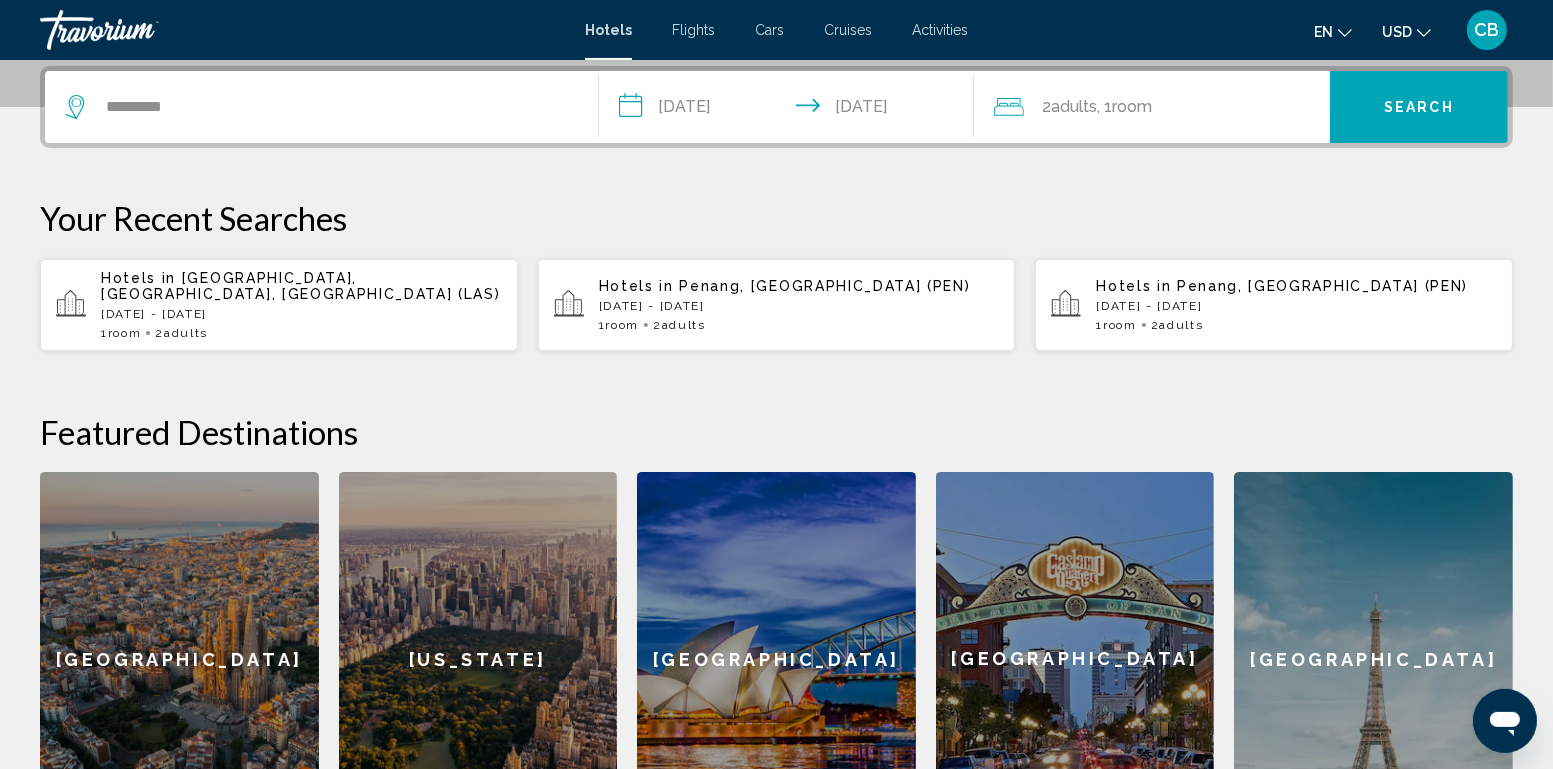 type on "**********" 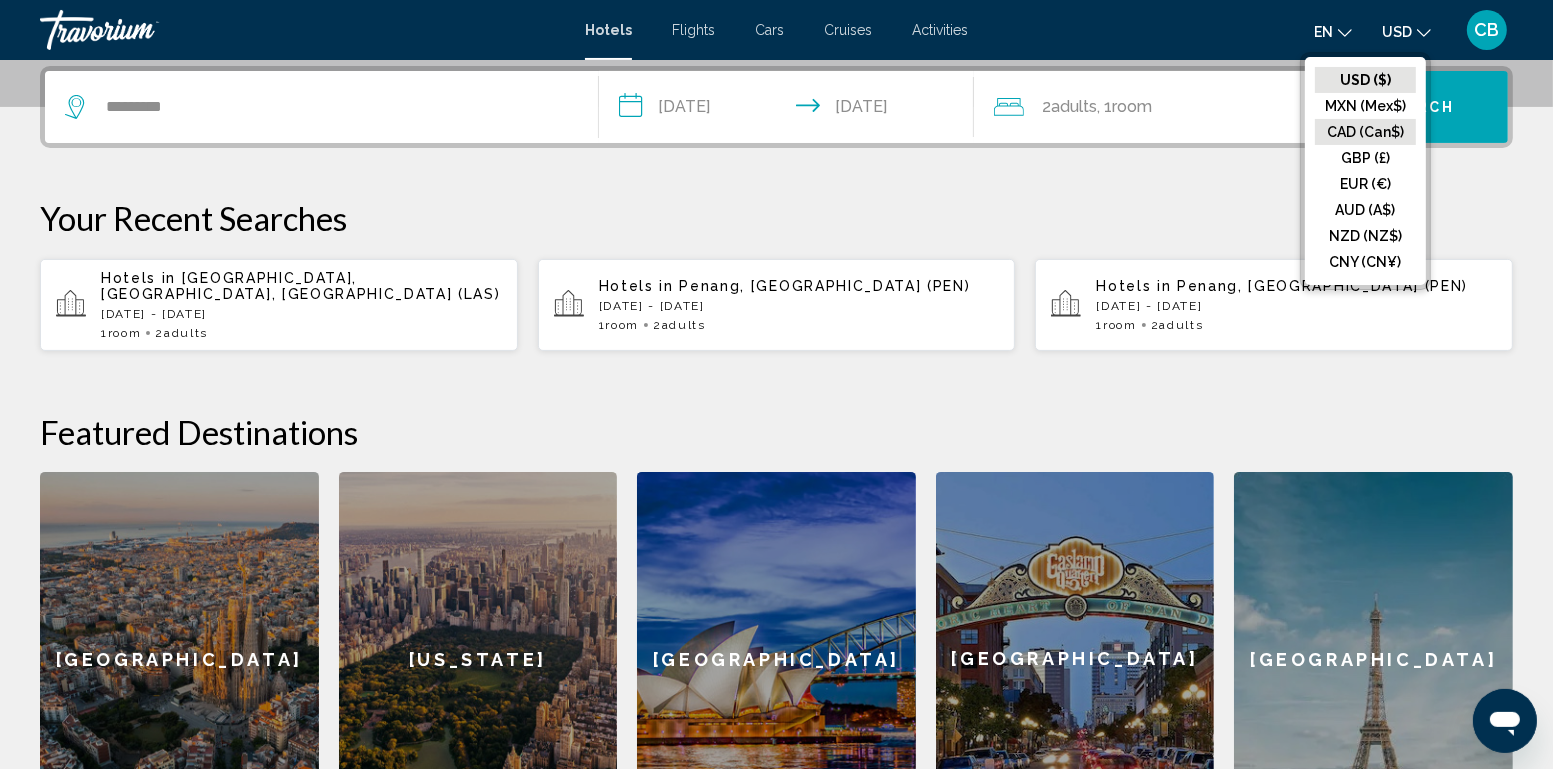 click on "CAD (Can$)" 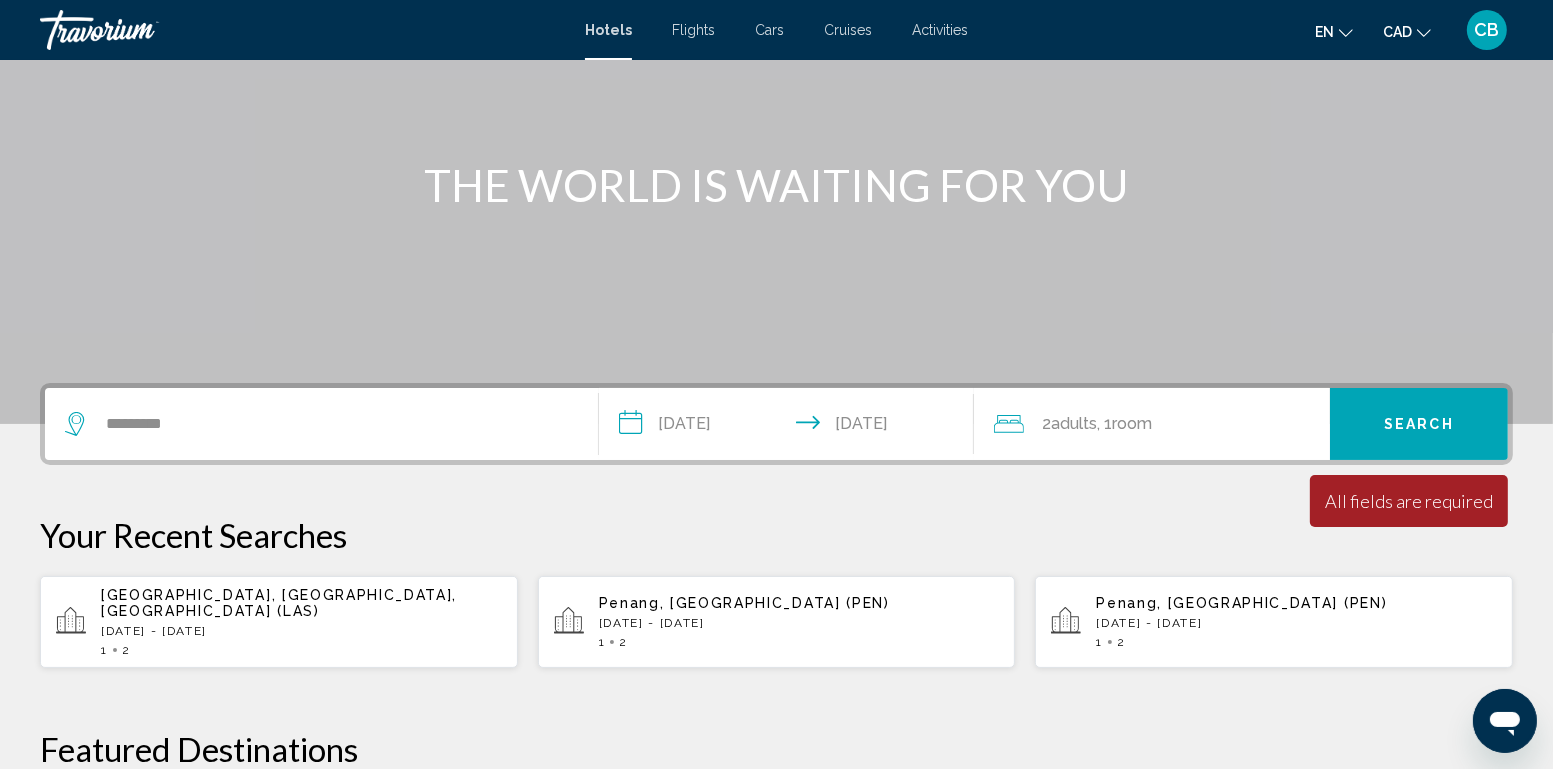 scroll, scrollTop: 174, scrollLeft: 0, axis: vertical 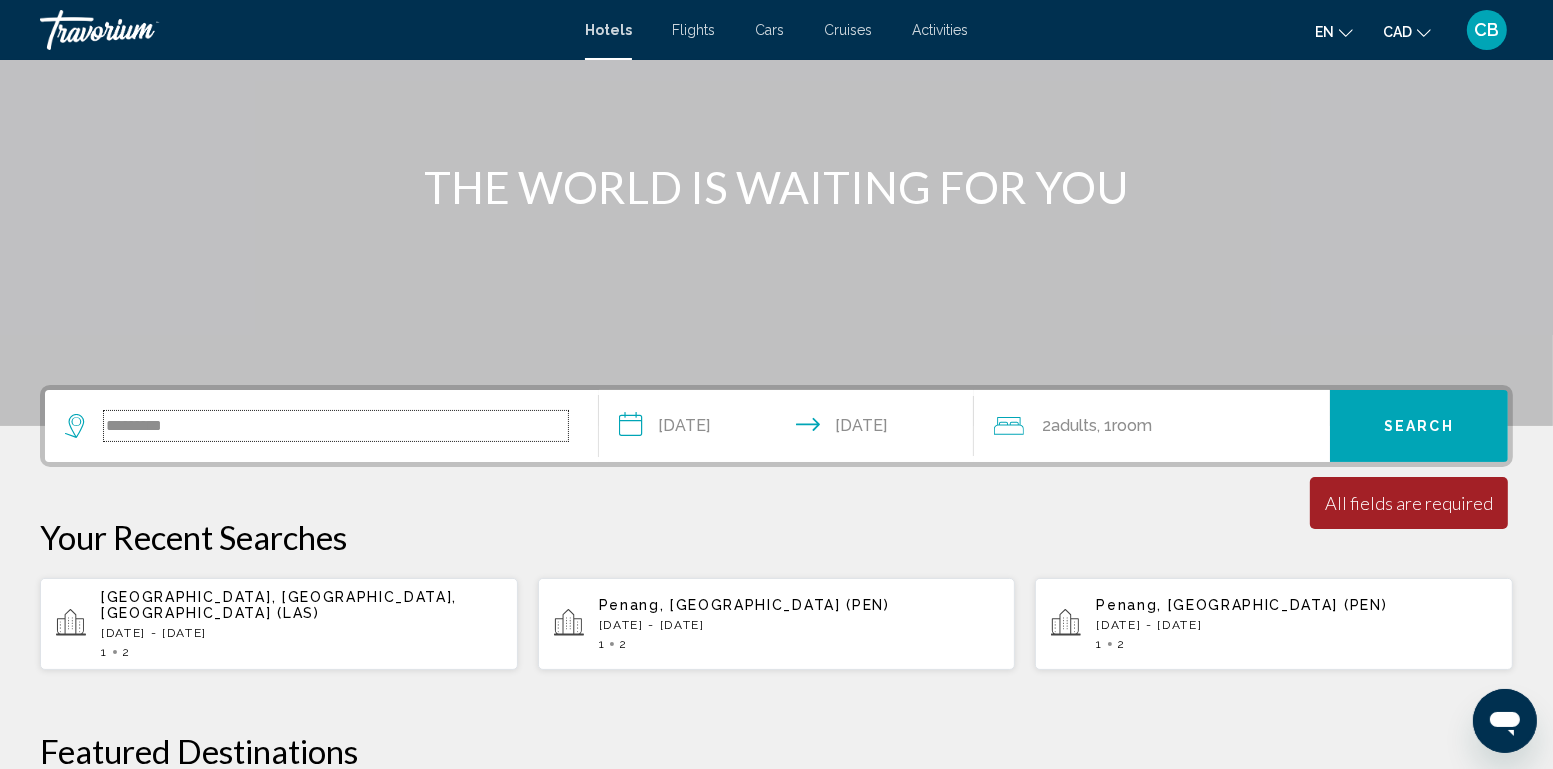 click on "*********" at bounding box center (336, 426) 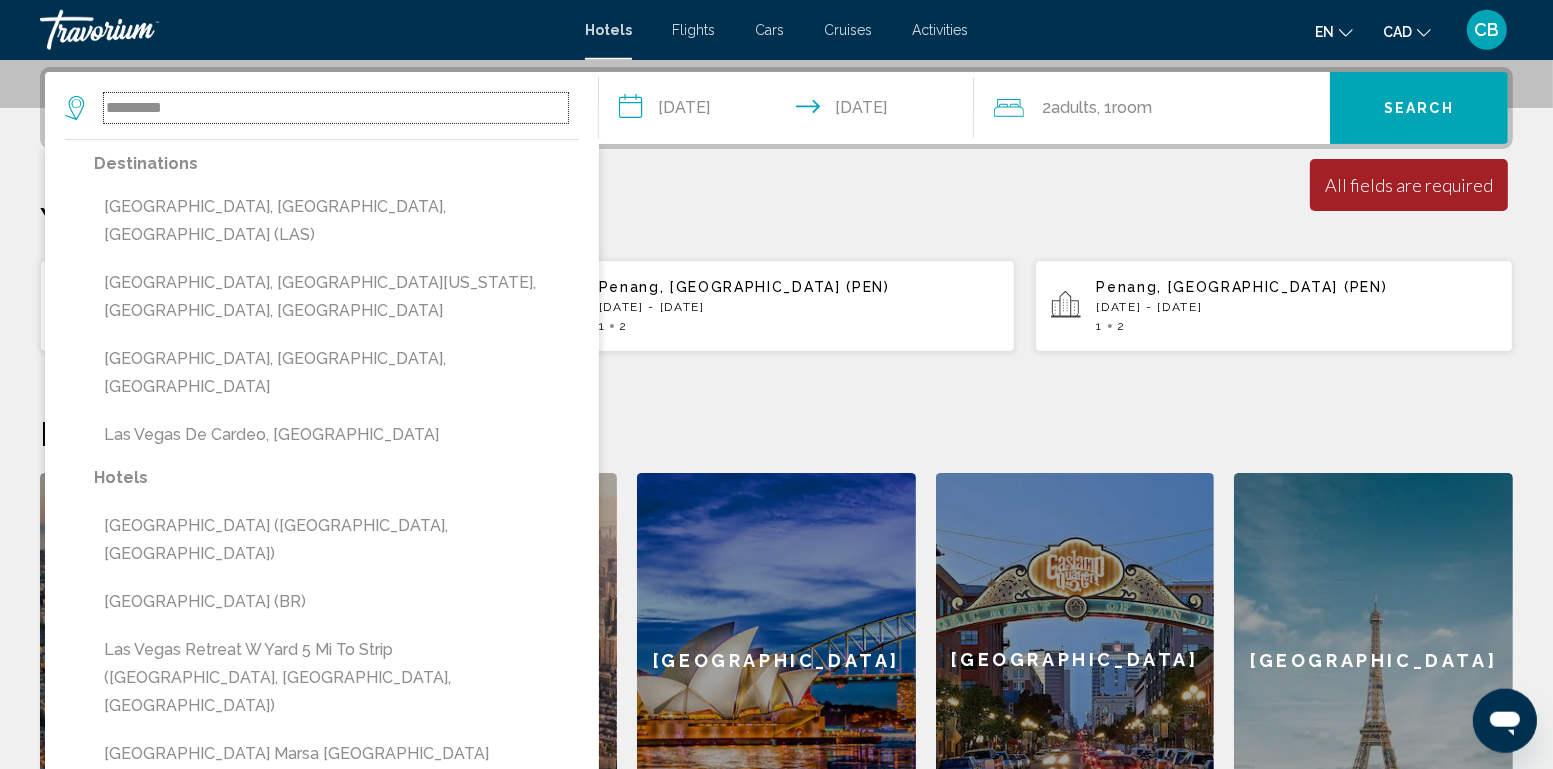 scroll, scrollTop: 493, scrollLeft: 0, axis: vertical 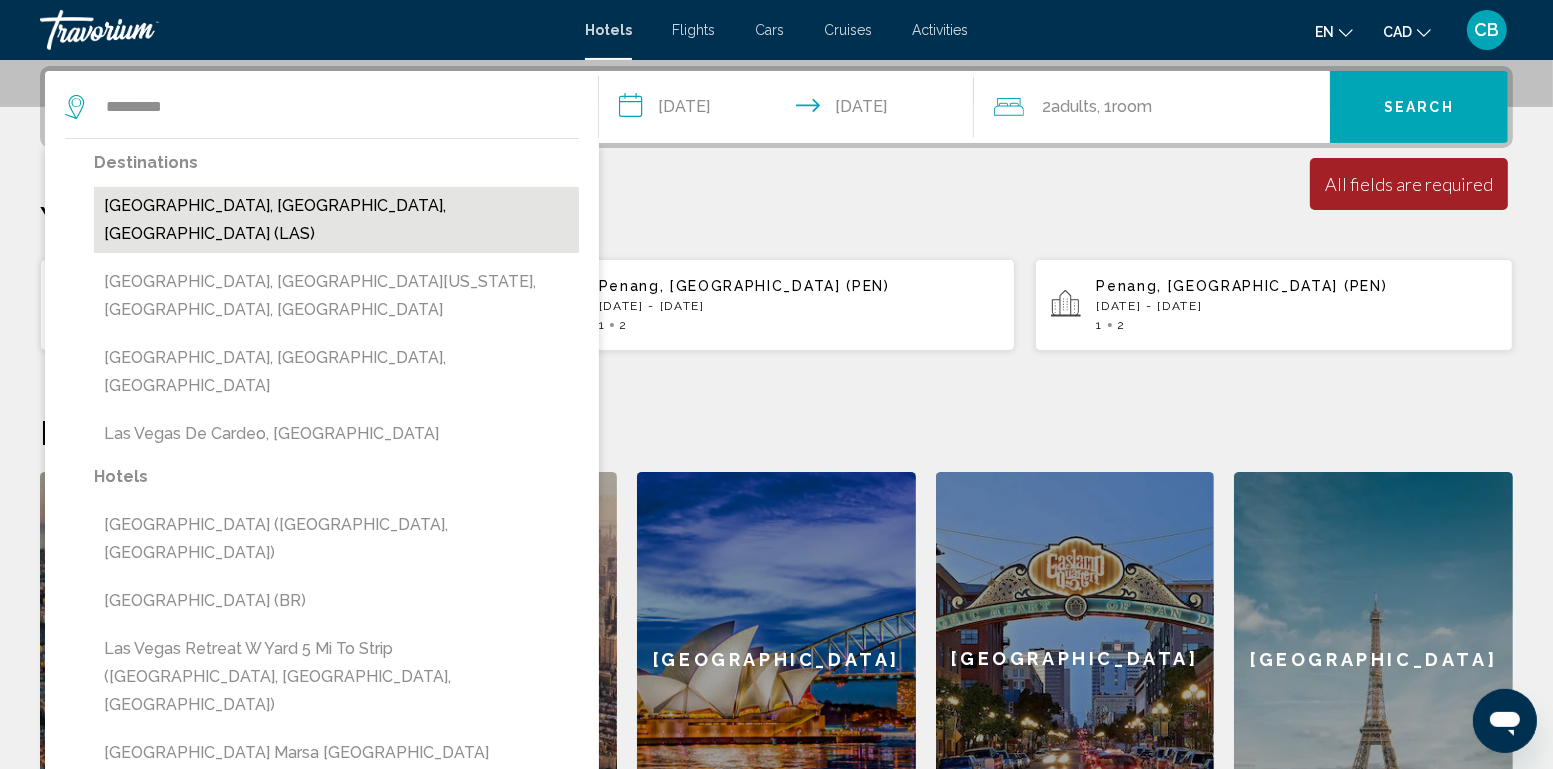 click on "[GEOGRAPHIC_DATA], [GEOGRAPHIC_DATA], [GEOGRAPHIC_DATA] (LAS)" at bounding box center (336, 220) 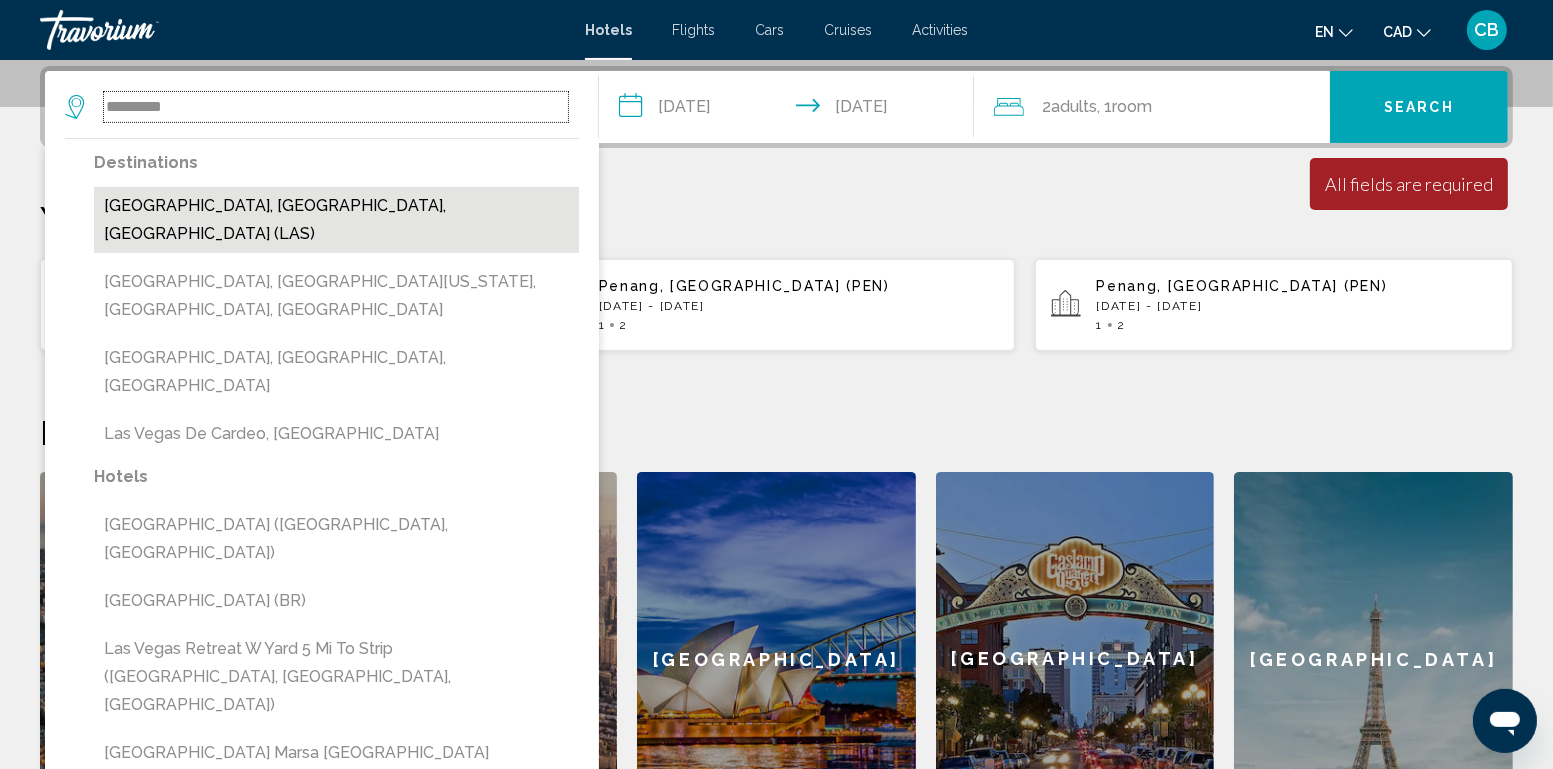 type on "**********" 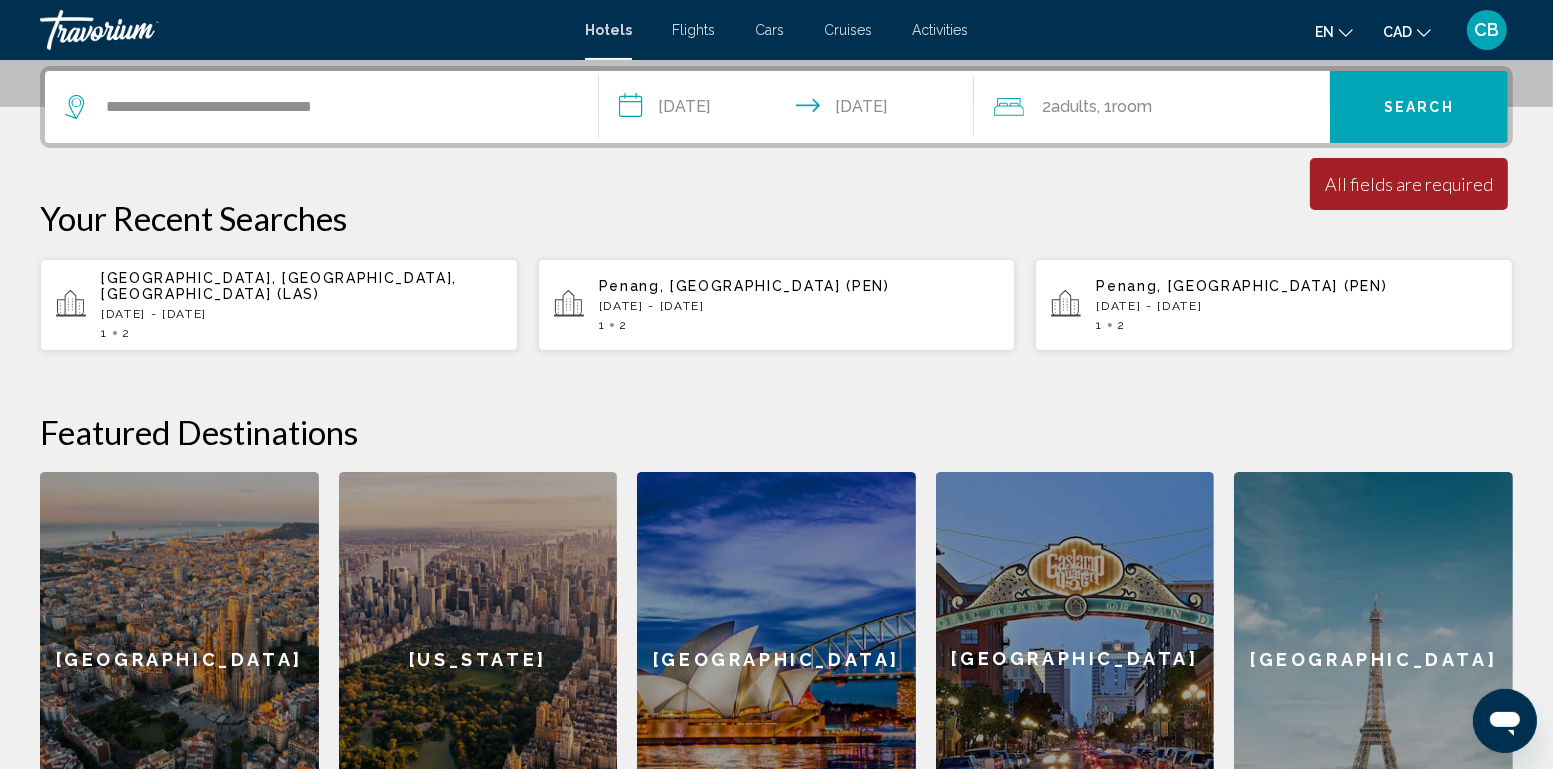 click on "Search" at bounding box center (1419, 107) 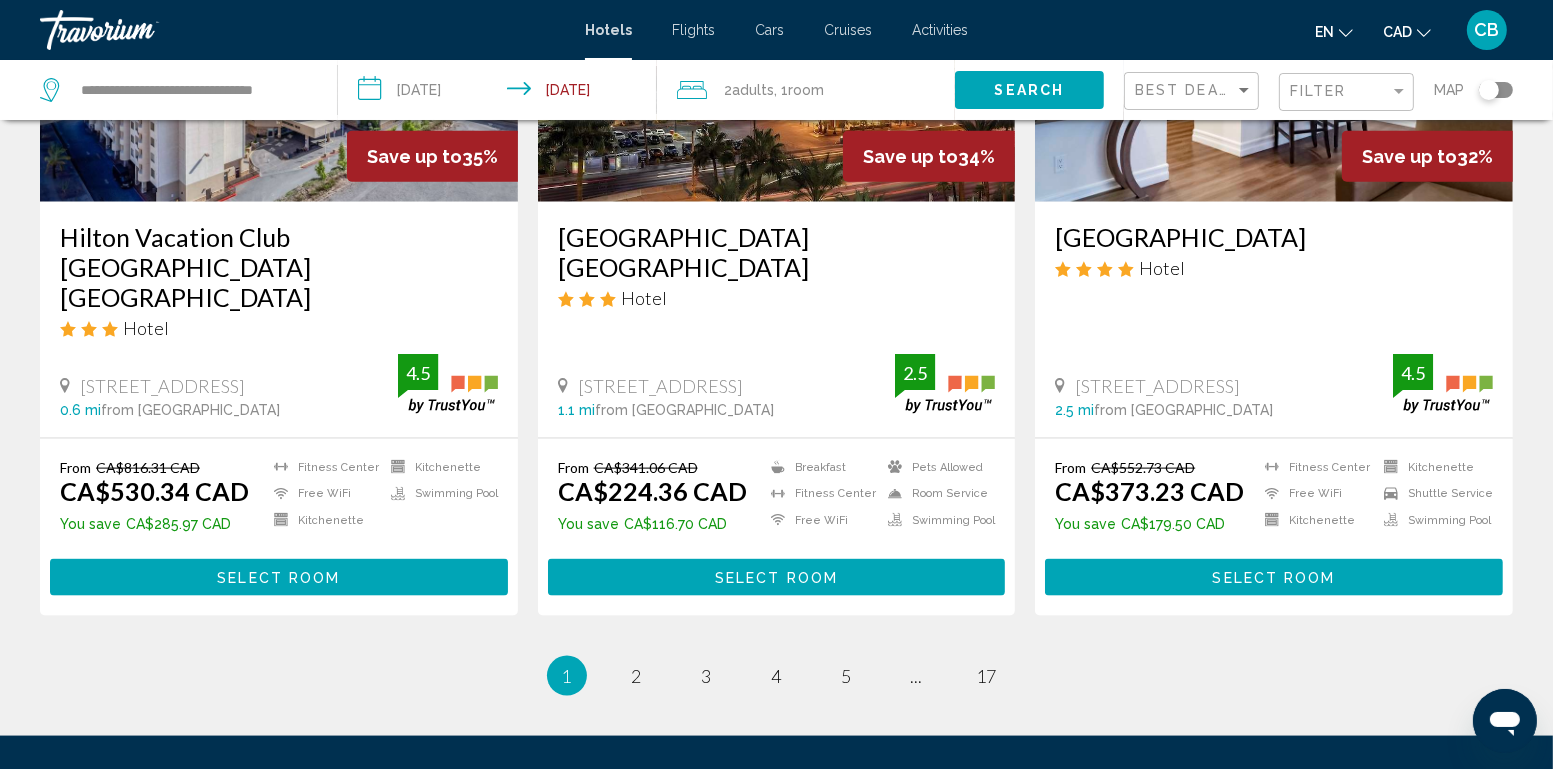 scroll, scrollTop: 2597, scrollLeft: 0, axis: vertical 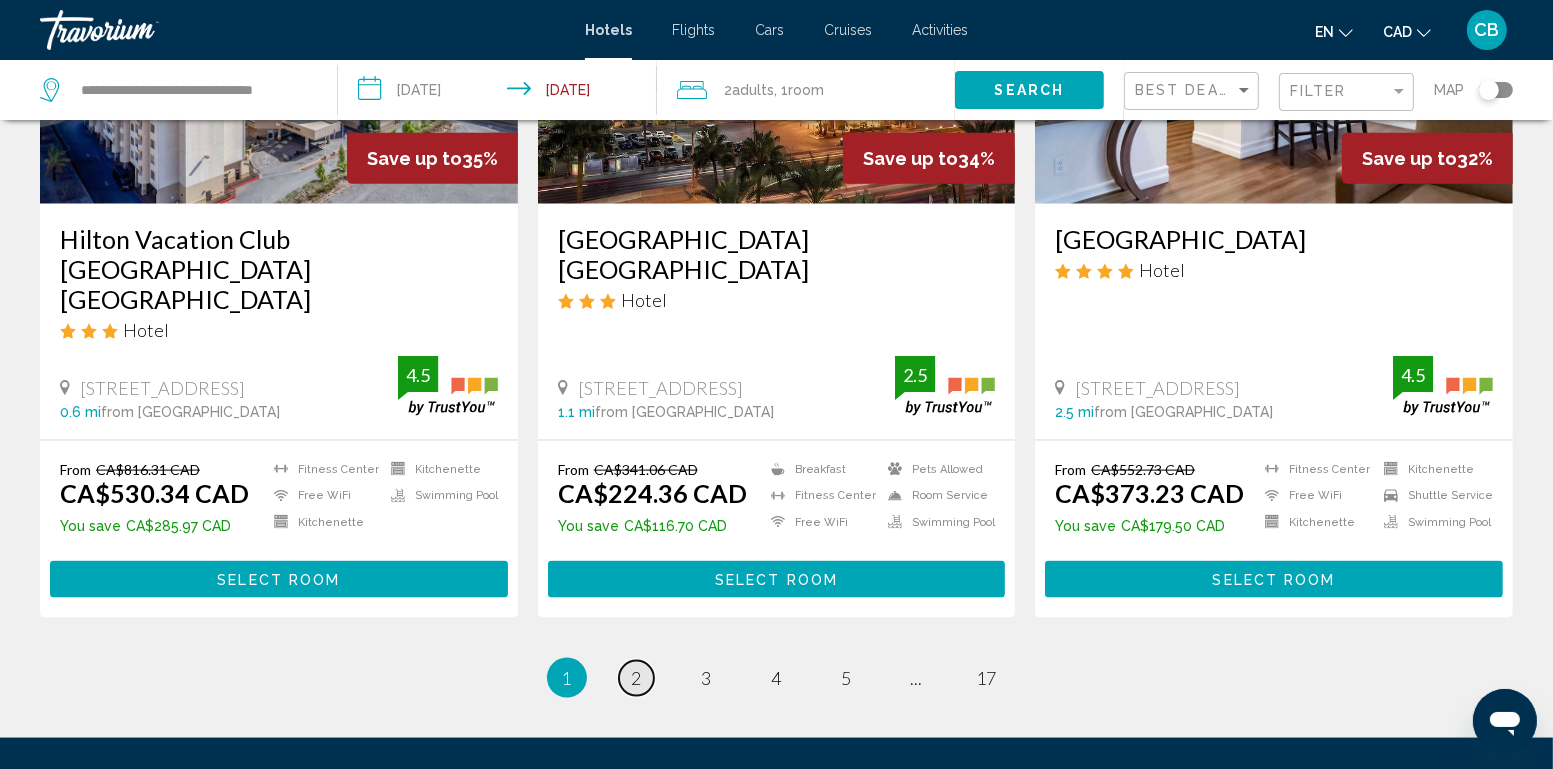 click on "page  2" at bounding box center (636, 678) 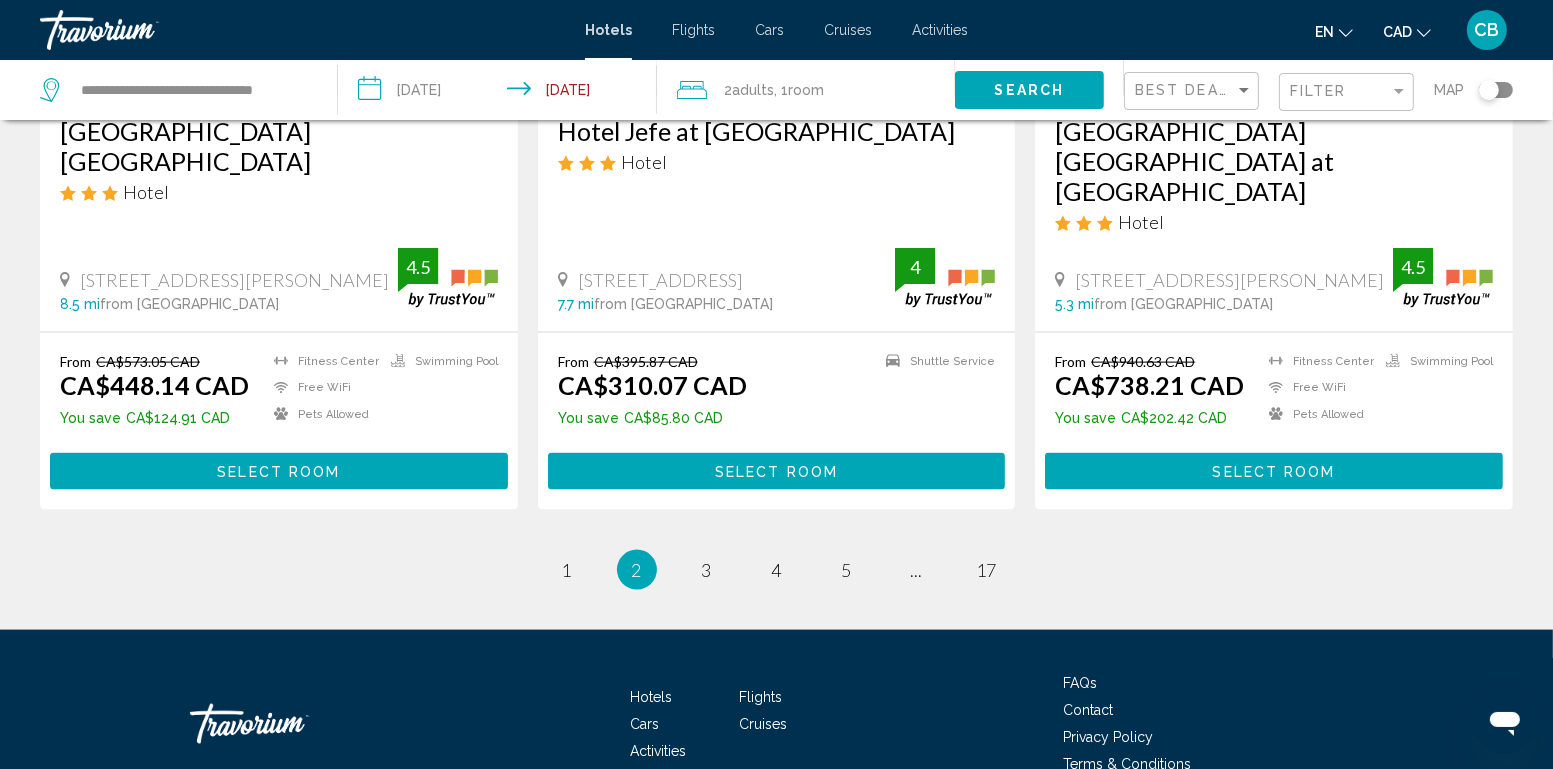 scroll, scrollTop: 2687, scrollLeft: 0, axis: vertical 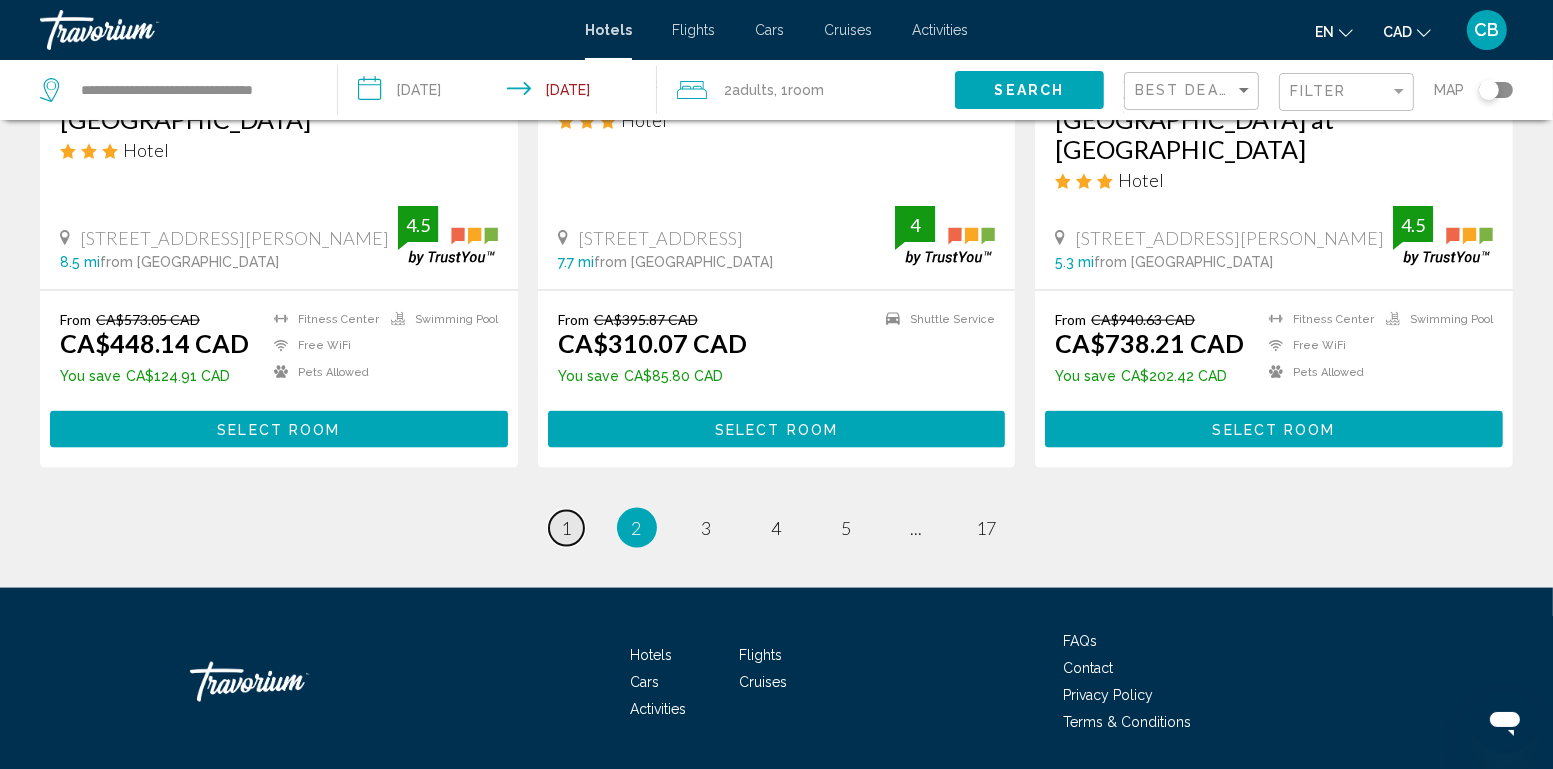 click on "1" at bounding box center [567, 528] 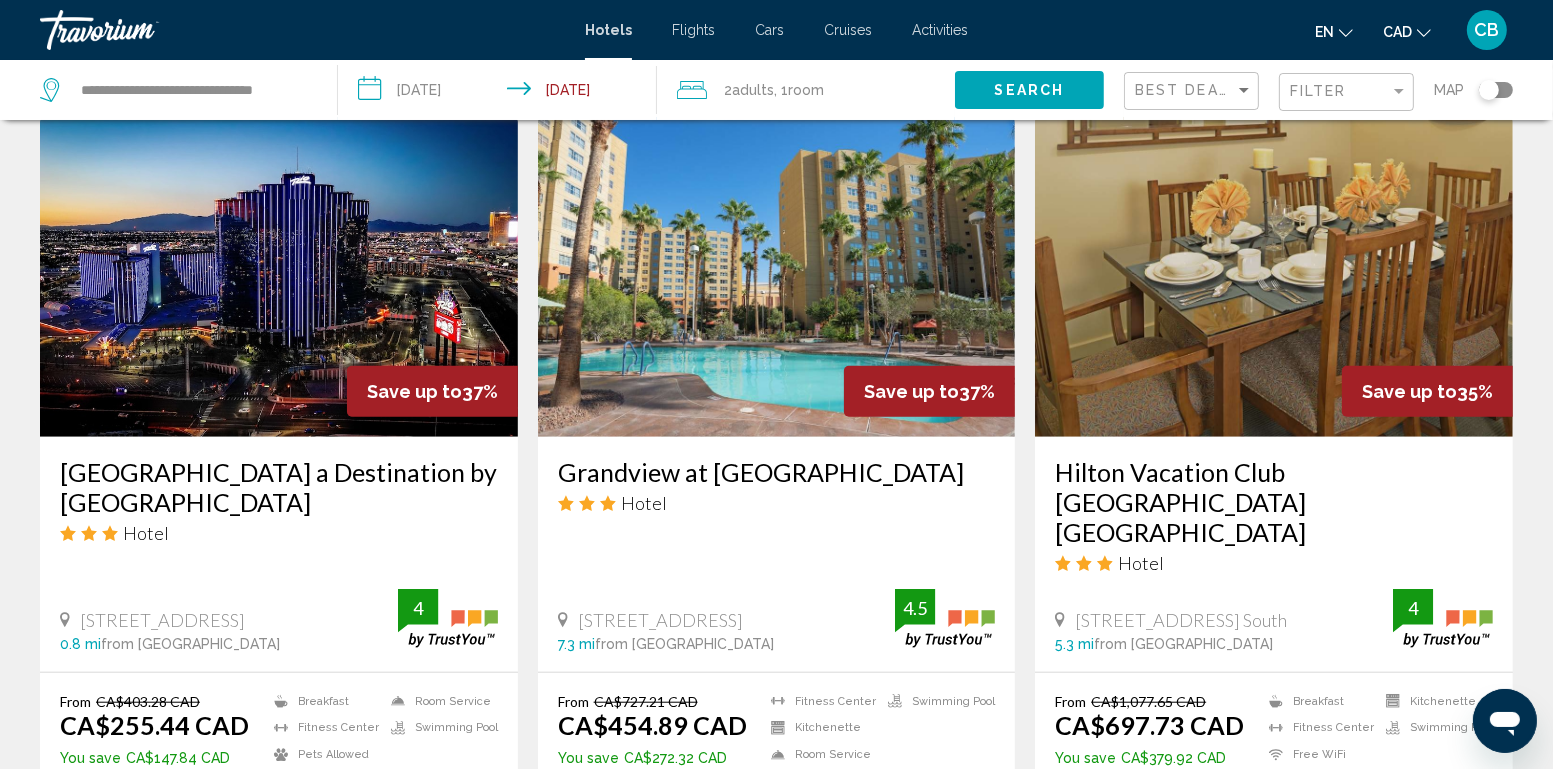 scroll, scrollTop: 1589, scrollLeft: 0, axis: vertical 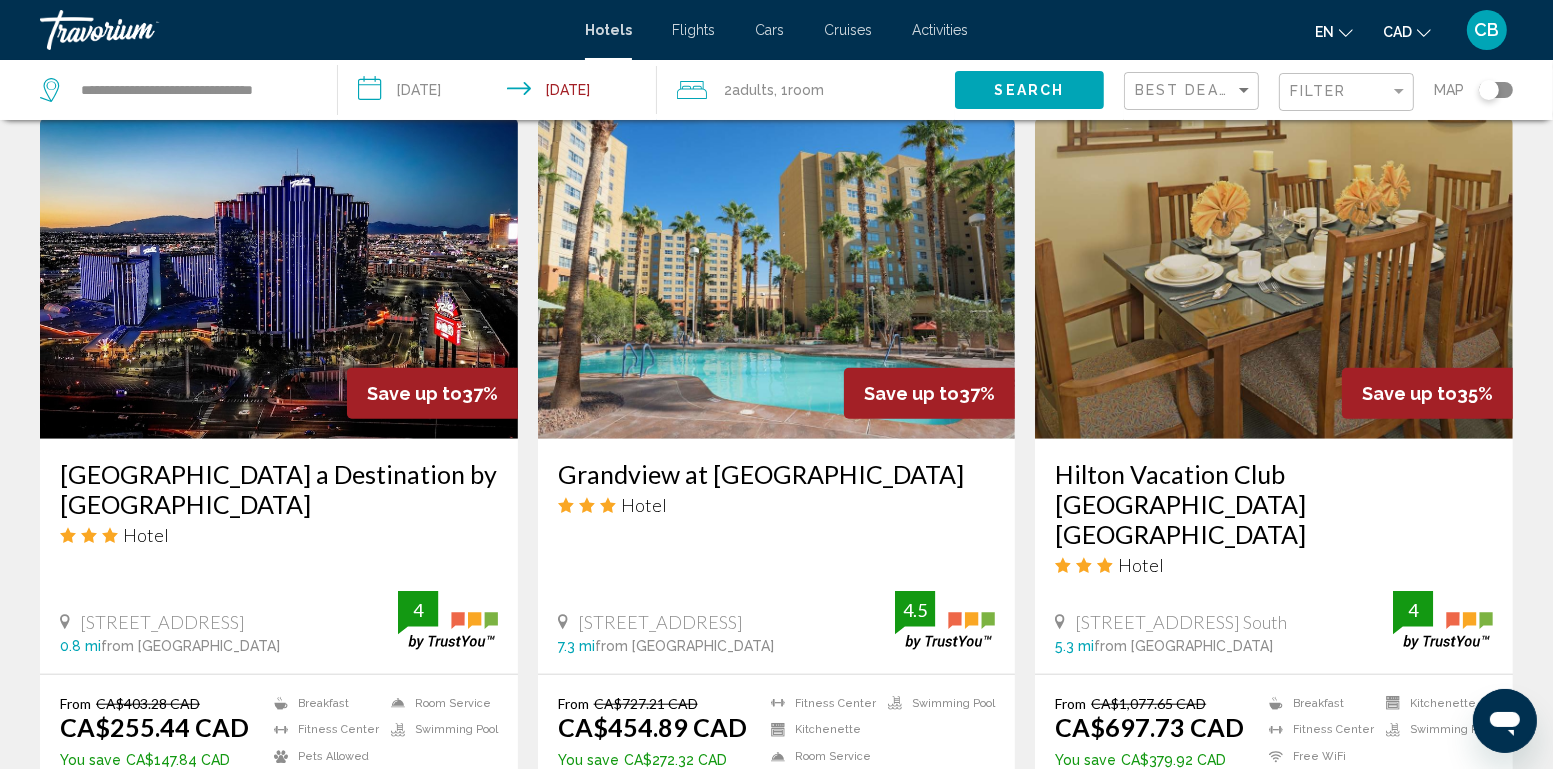click at bounding box center (279, 279) 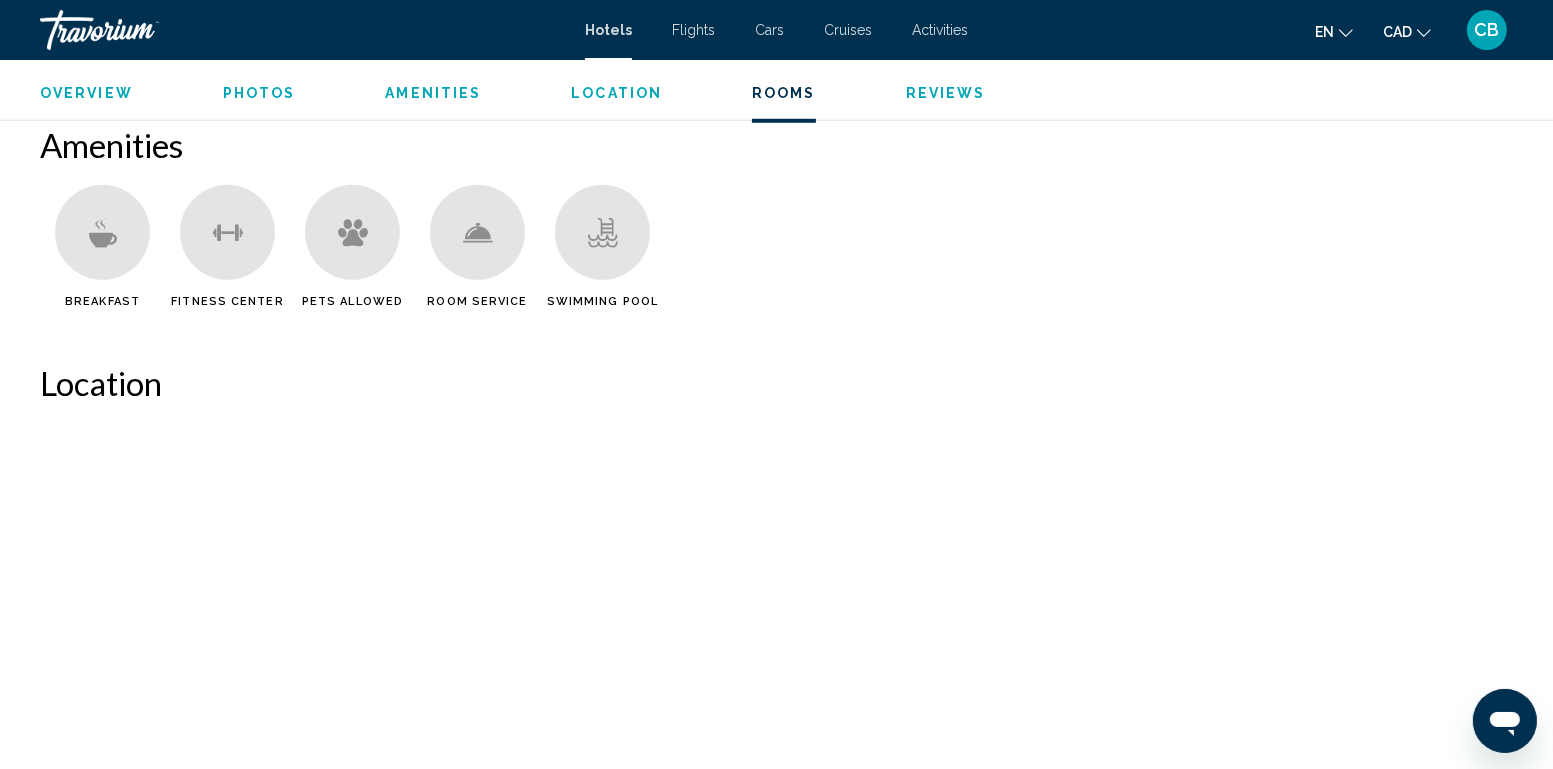 scroll, scrollTop: 2832, scrollLeft: 0, axis: vertical 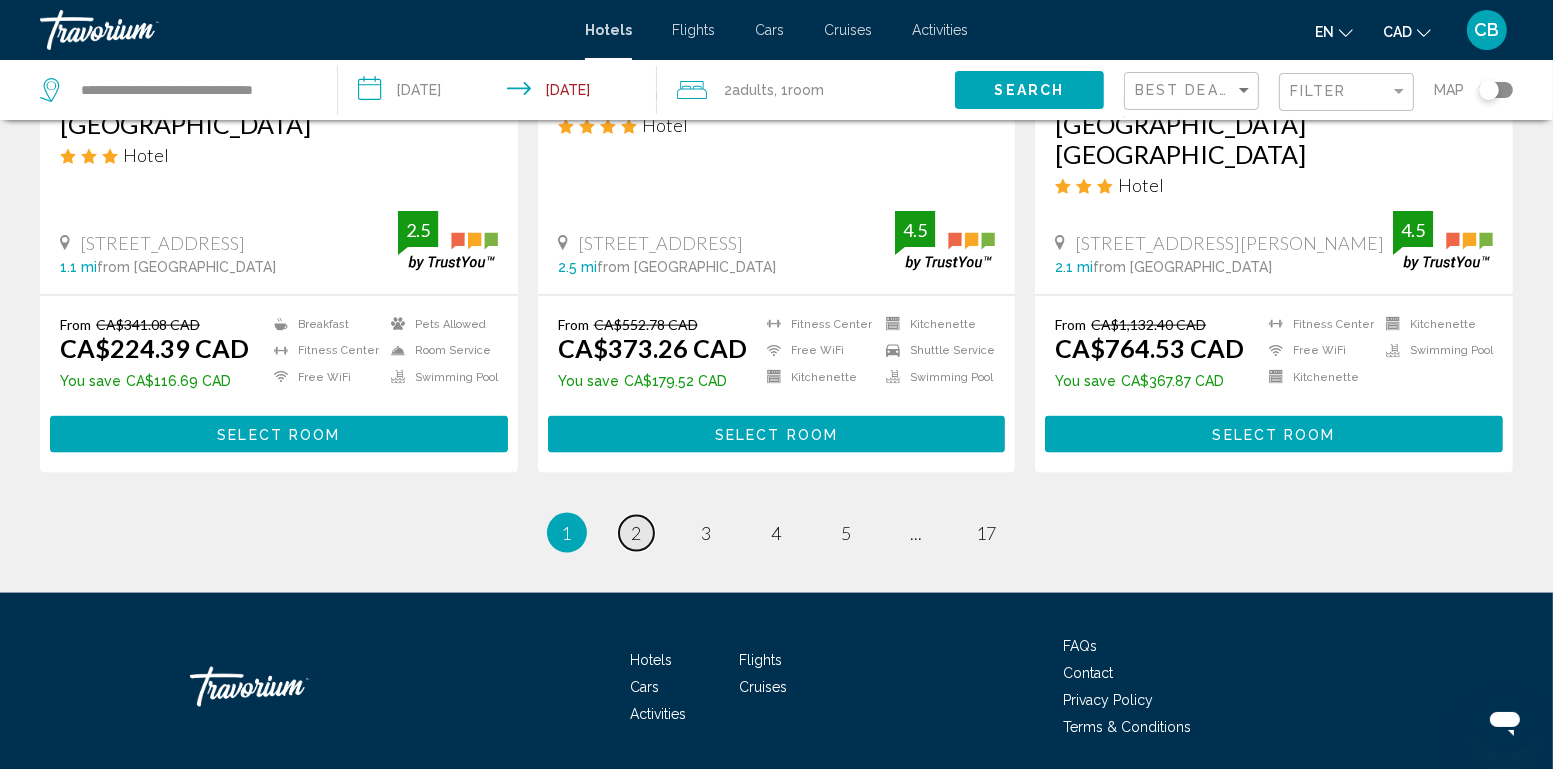 click on "2" at bounding box center [637, 533] 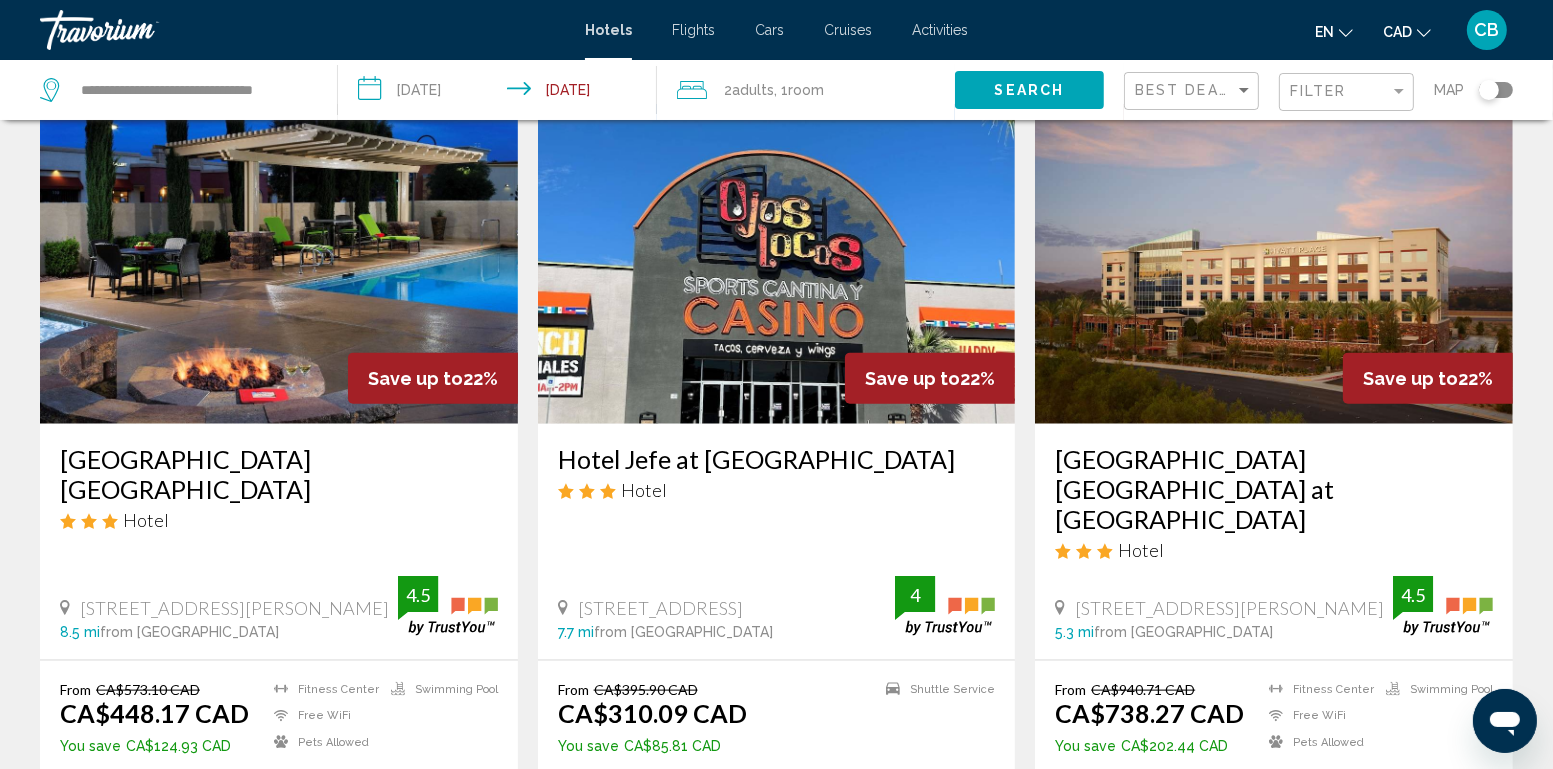 scroll, scrollTop: 2687, scrollLeft: 0, axis: vertical 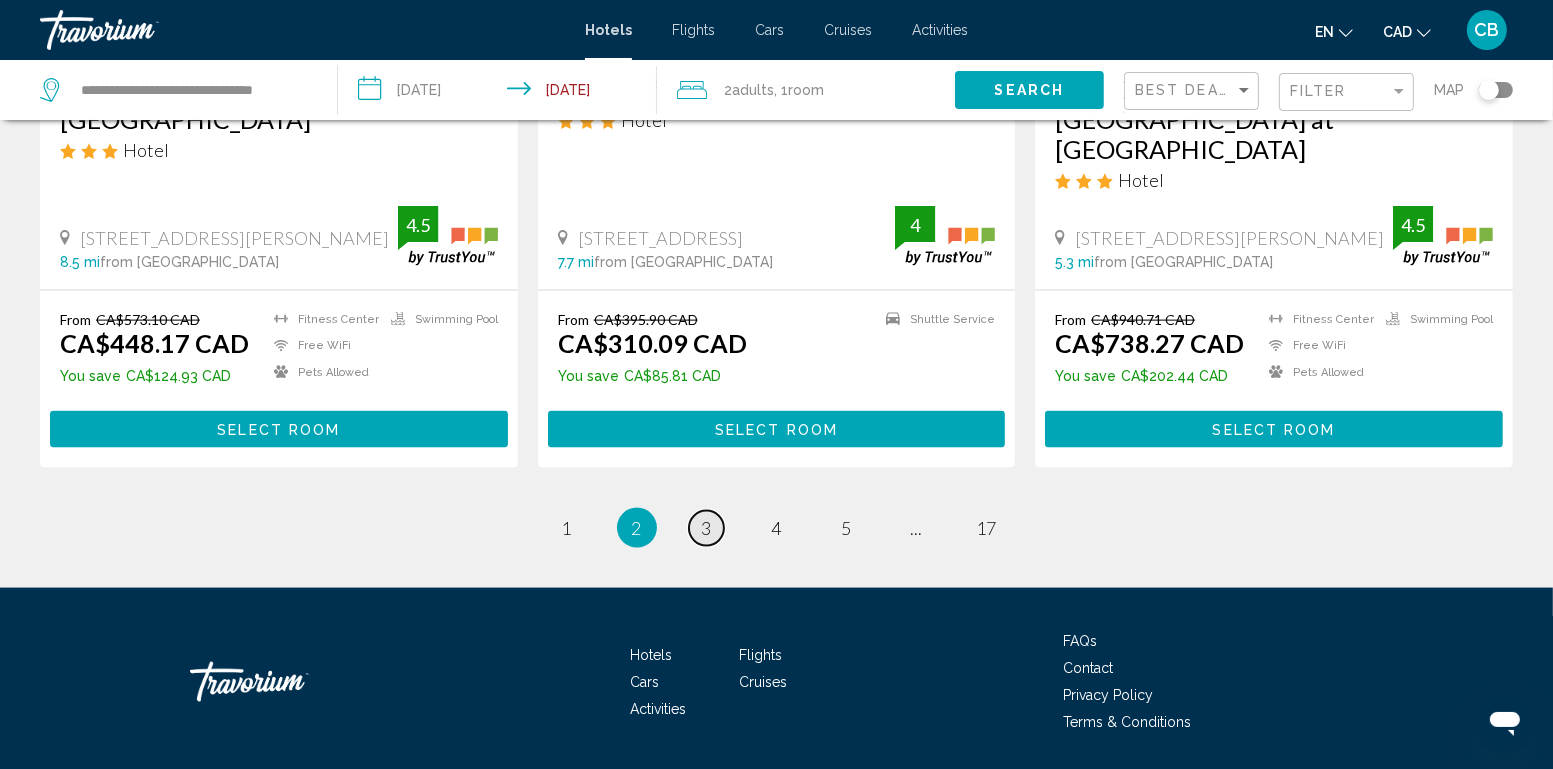 click on "page  3" at bounding box center [706, 528] 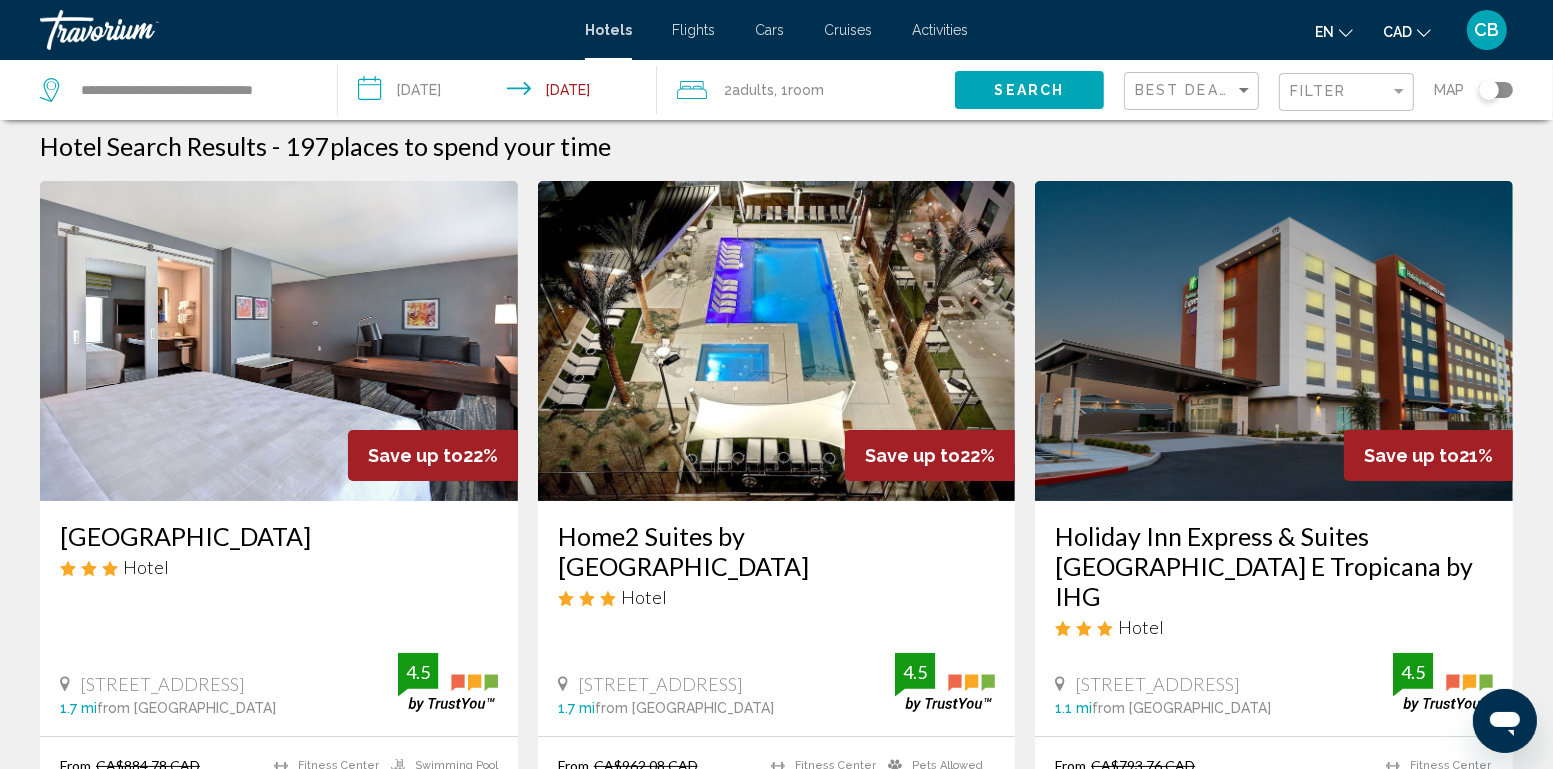 scroll, scrollTop: 0, scrollLeft: 0, axis: both 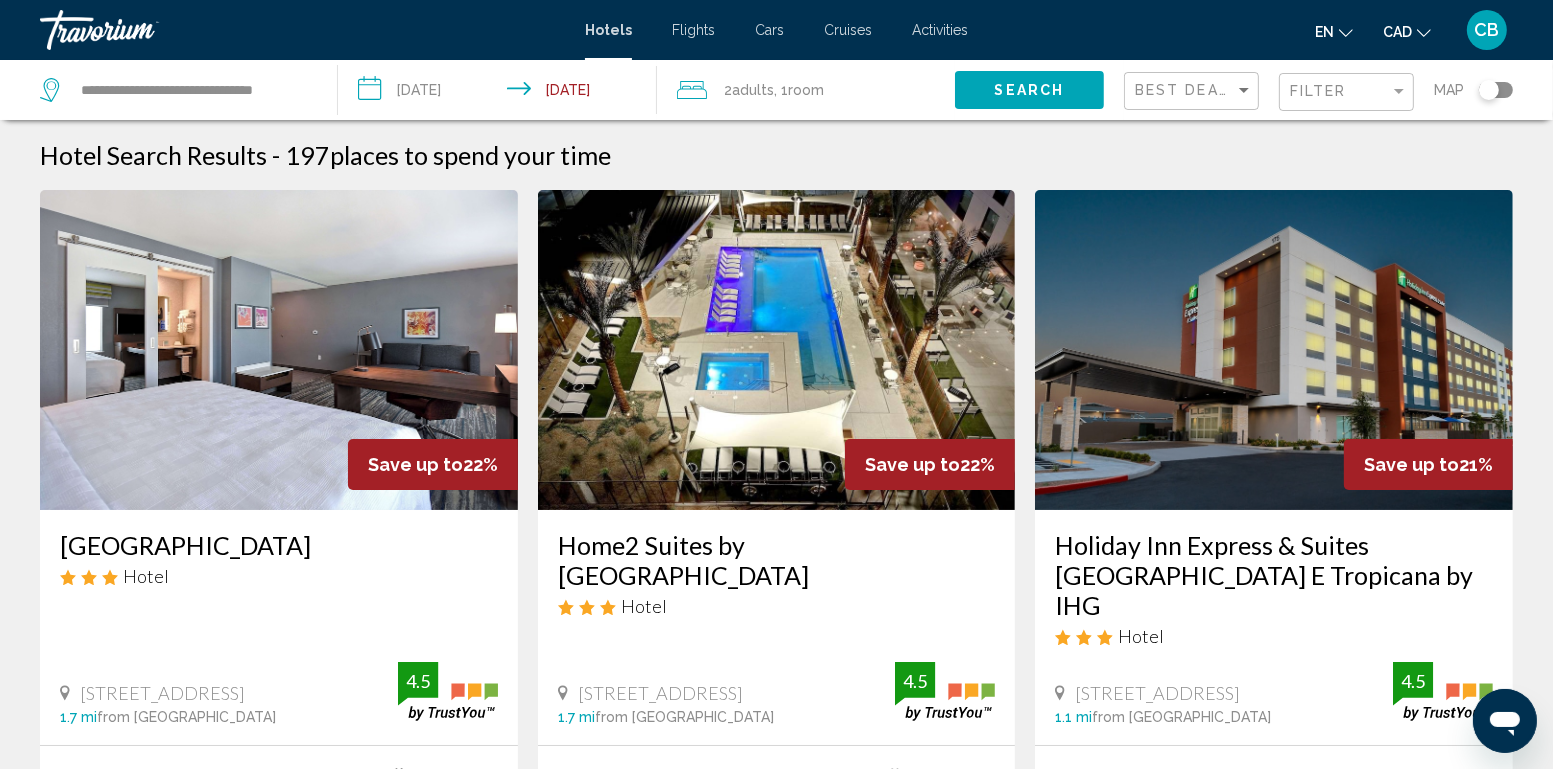 click on "**********" at bounding box center (501, 93) 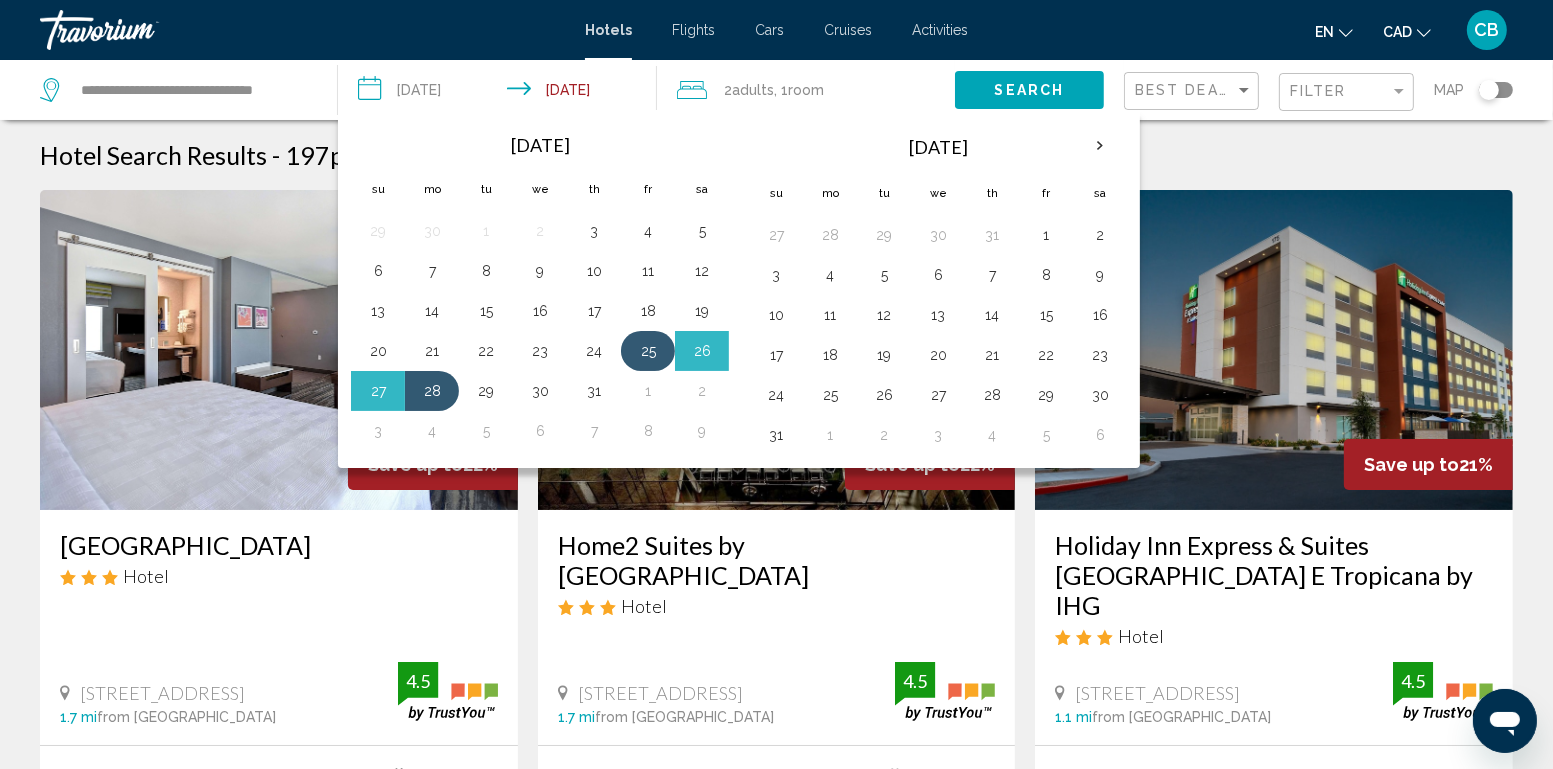 click on "25" at bounding box center [648, 351] 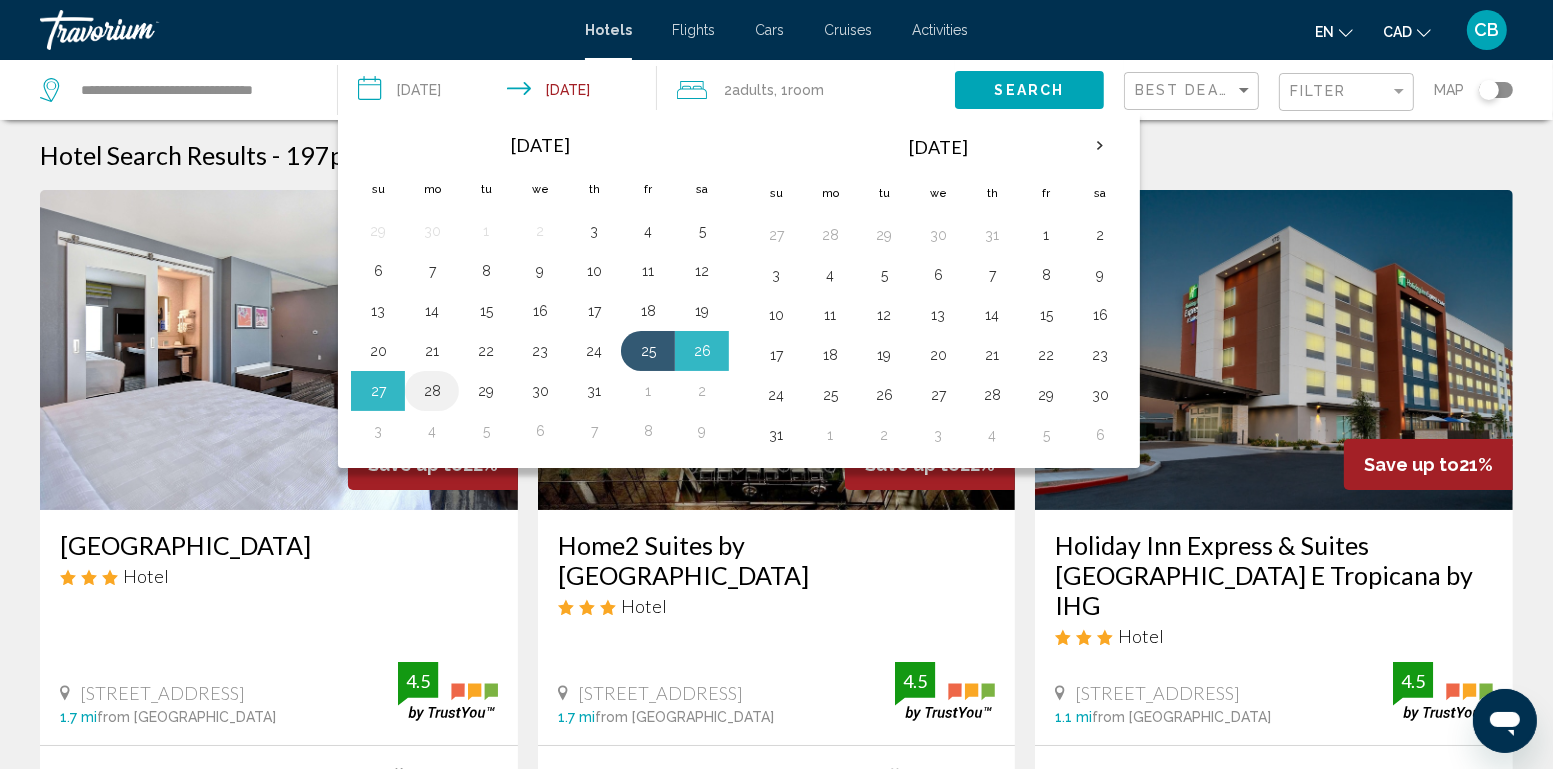 click on "28" at bounding box center [432, 391] 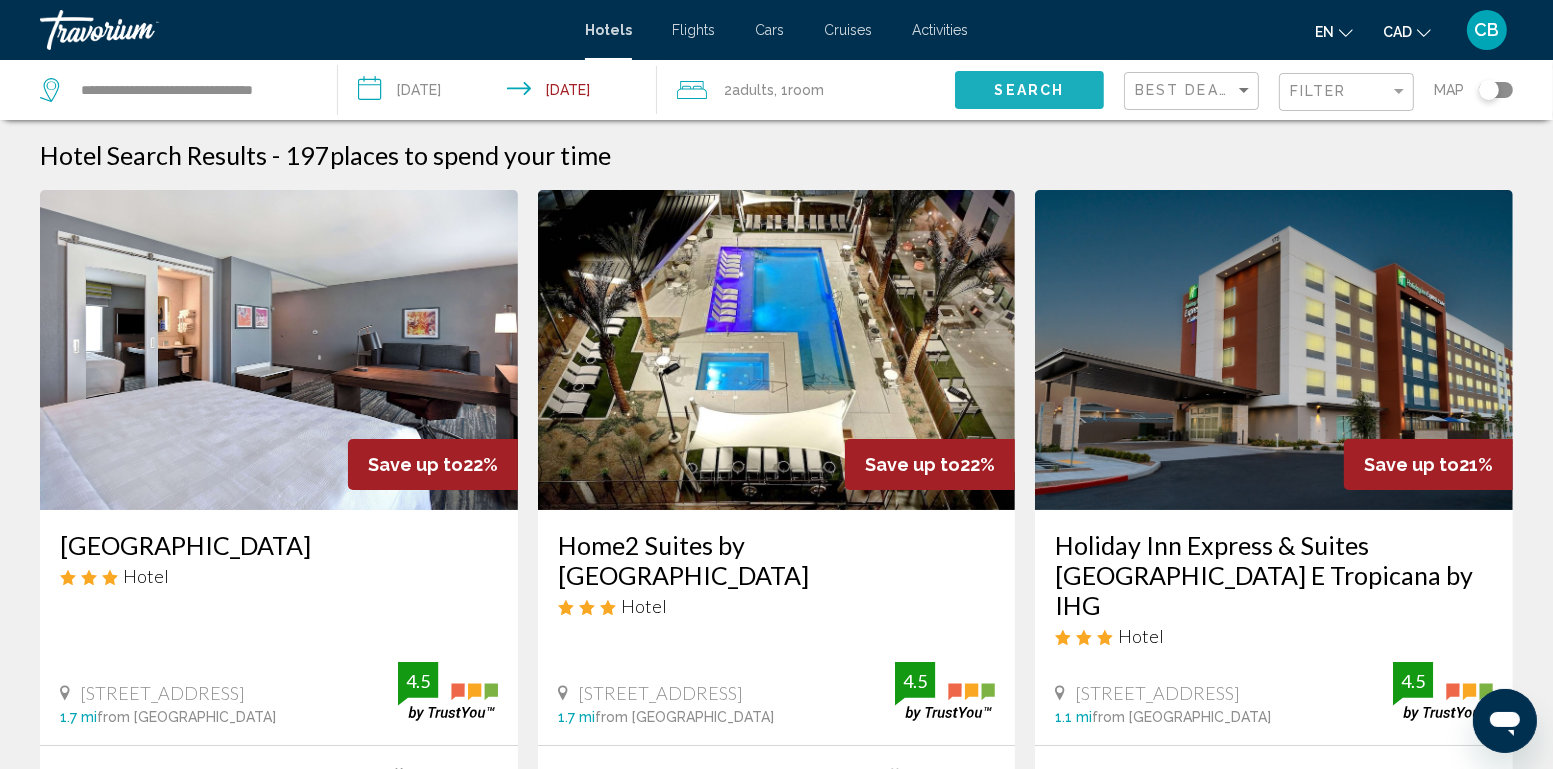click on "Search" 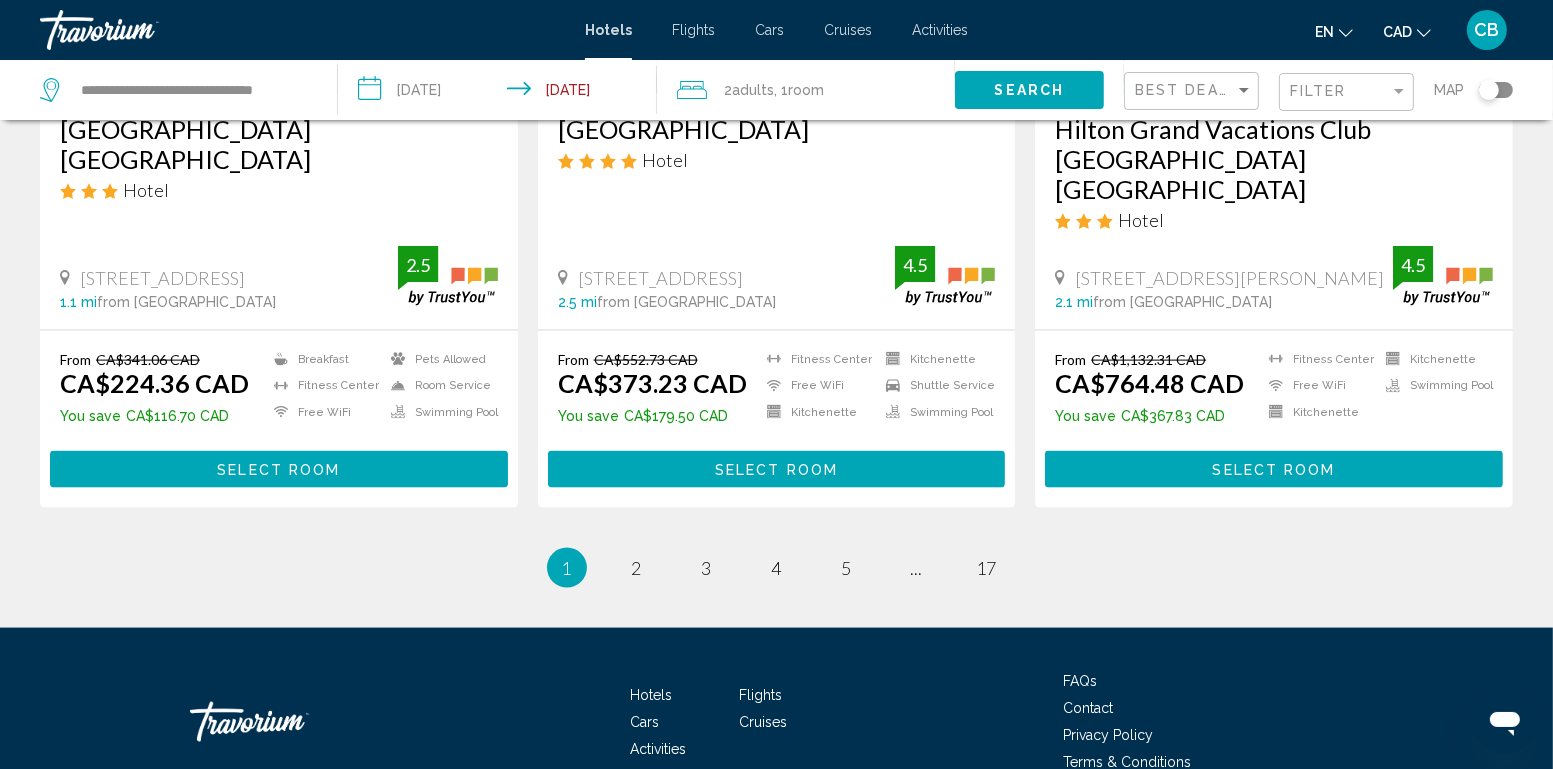 scroll, scrollTop: 2717, scrollLeft: 0, axis: vertical 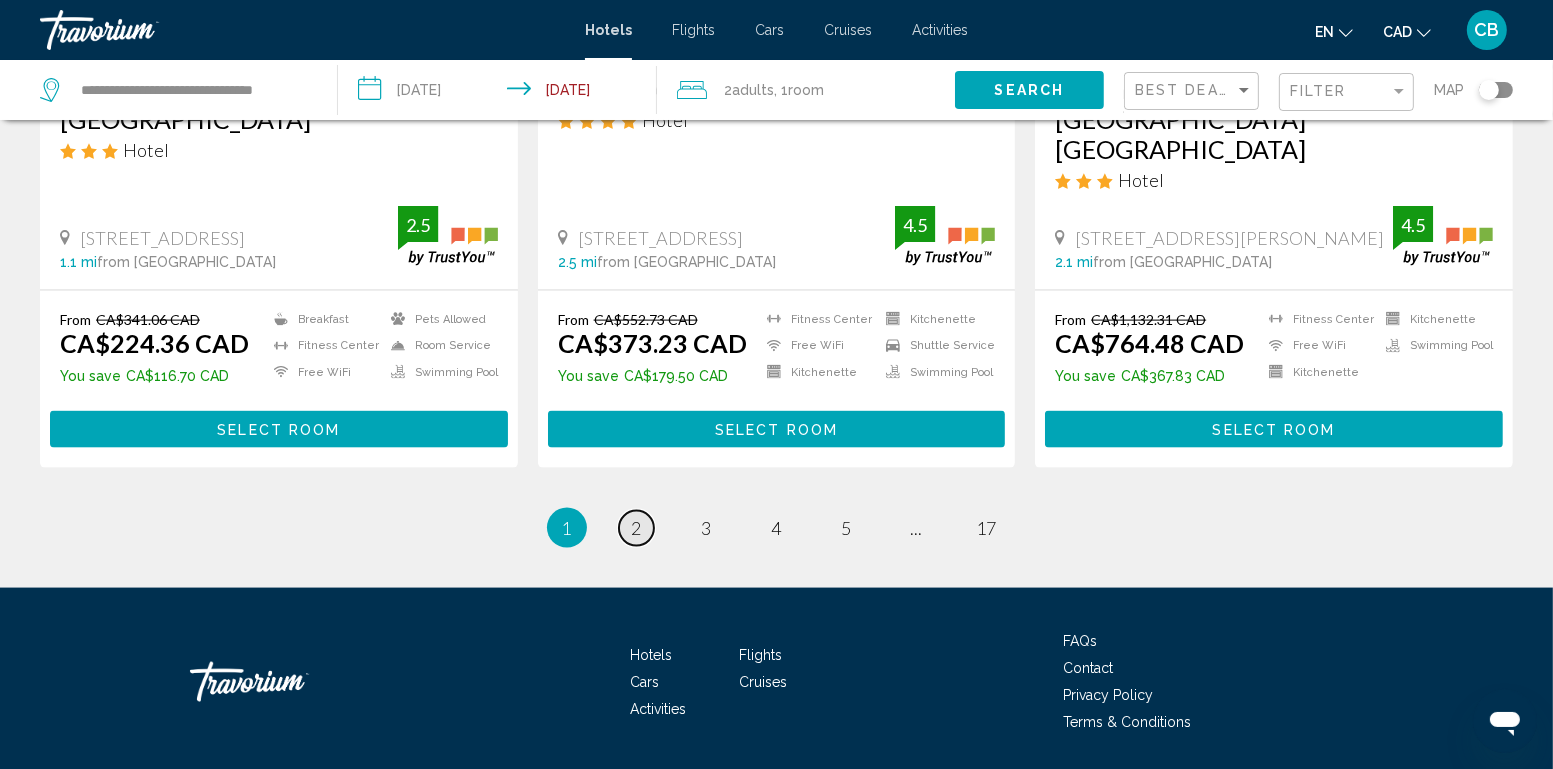 click on "page  2" at bounding box center (636, 528) 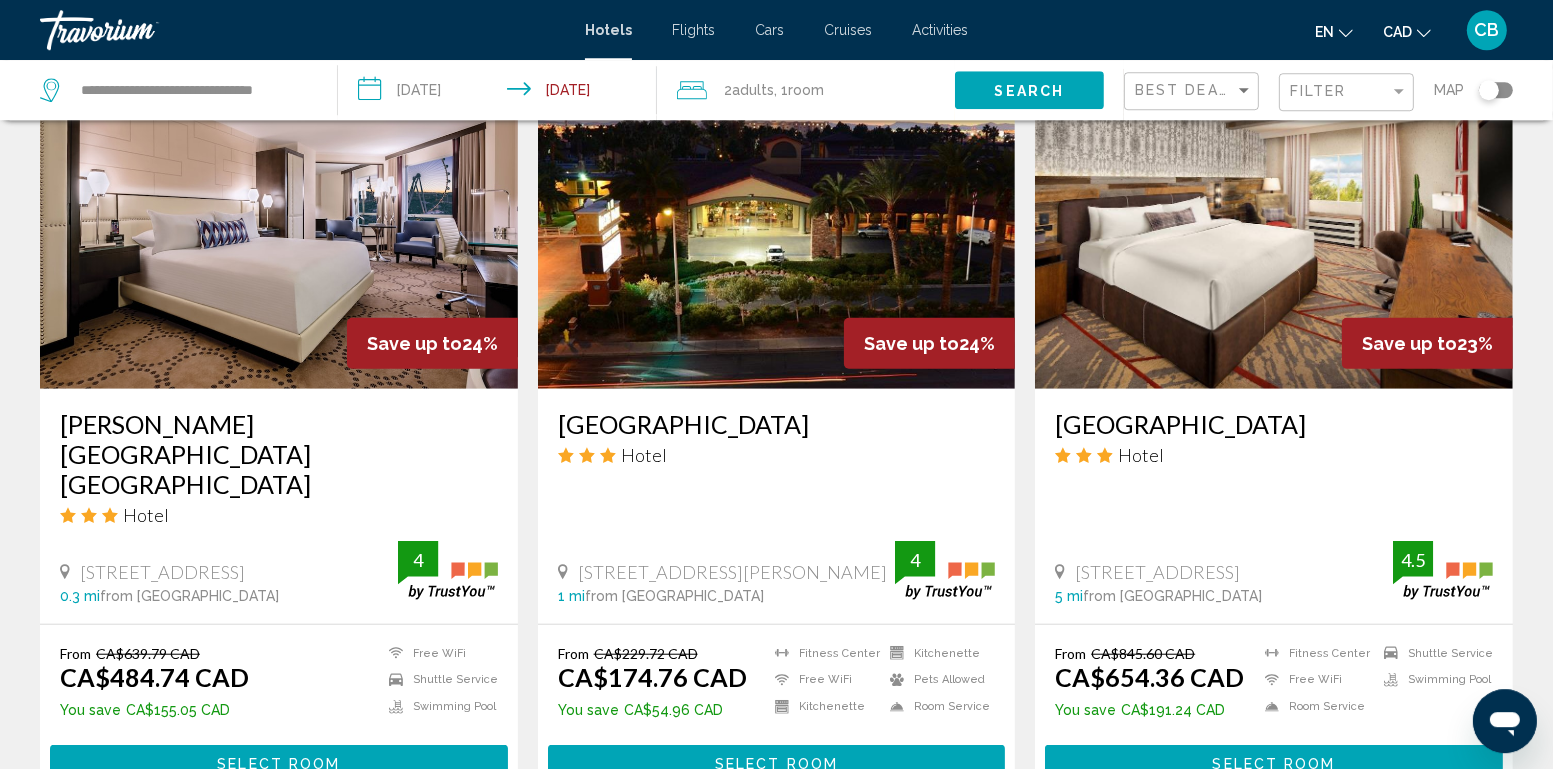 scroll, scrollTop: 1572, scrollLeft: 0, axis: vertical 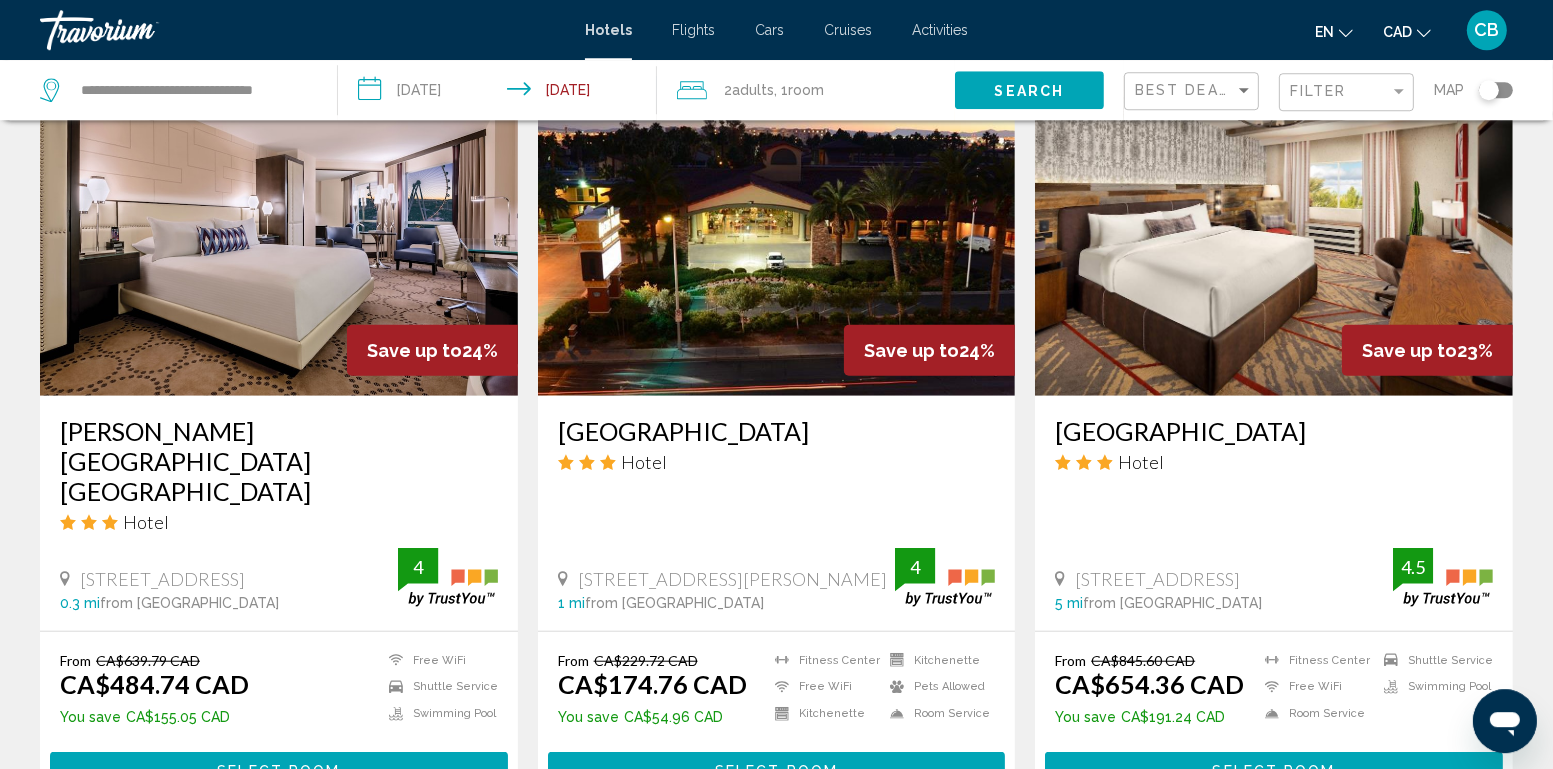 click at bounding box center [777, 236] 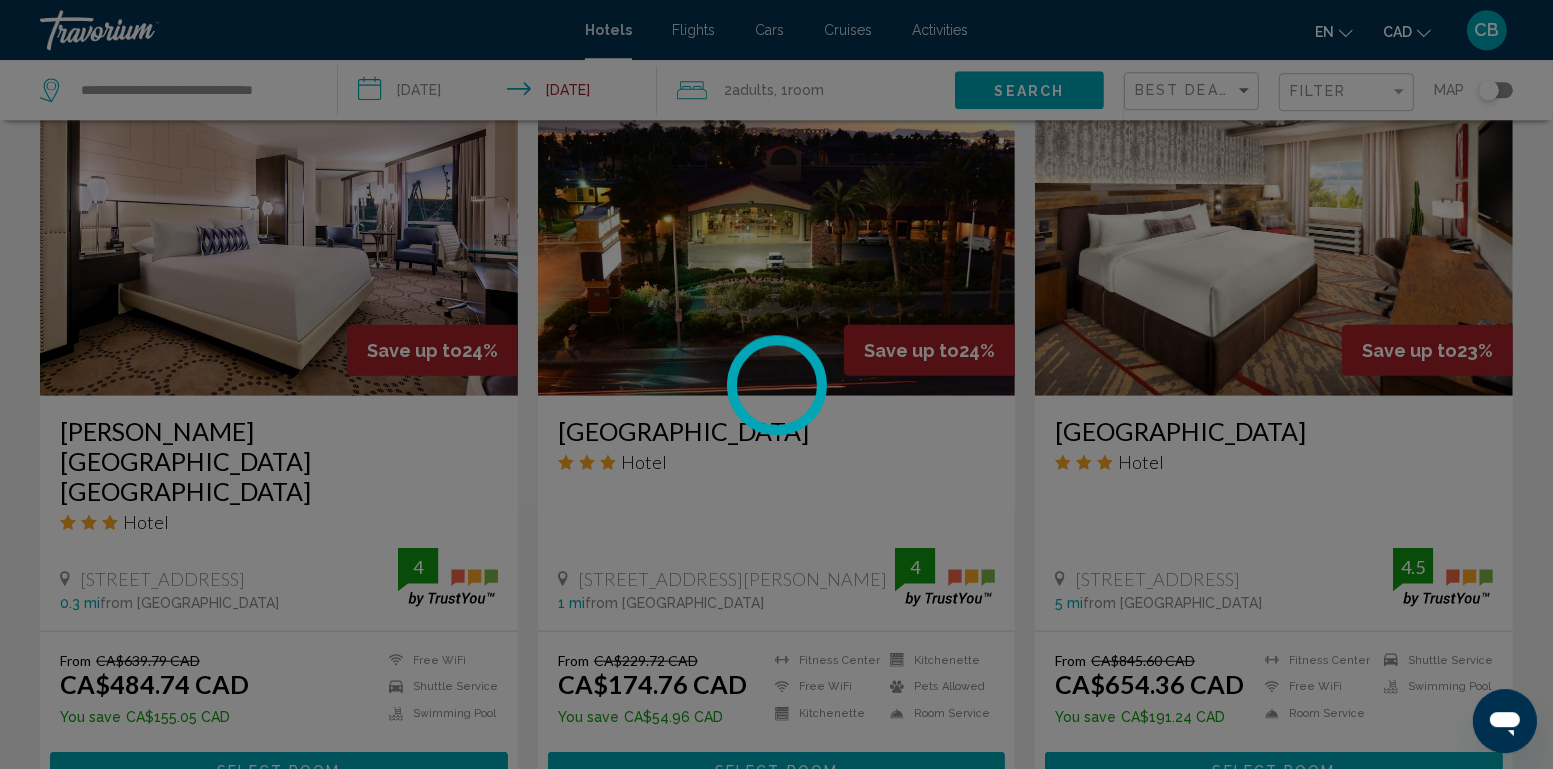 scroll, scrollTop: 2832, scrollLeft: 0, axis: vertical 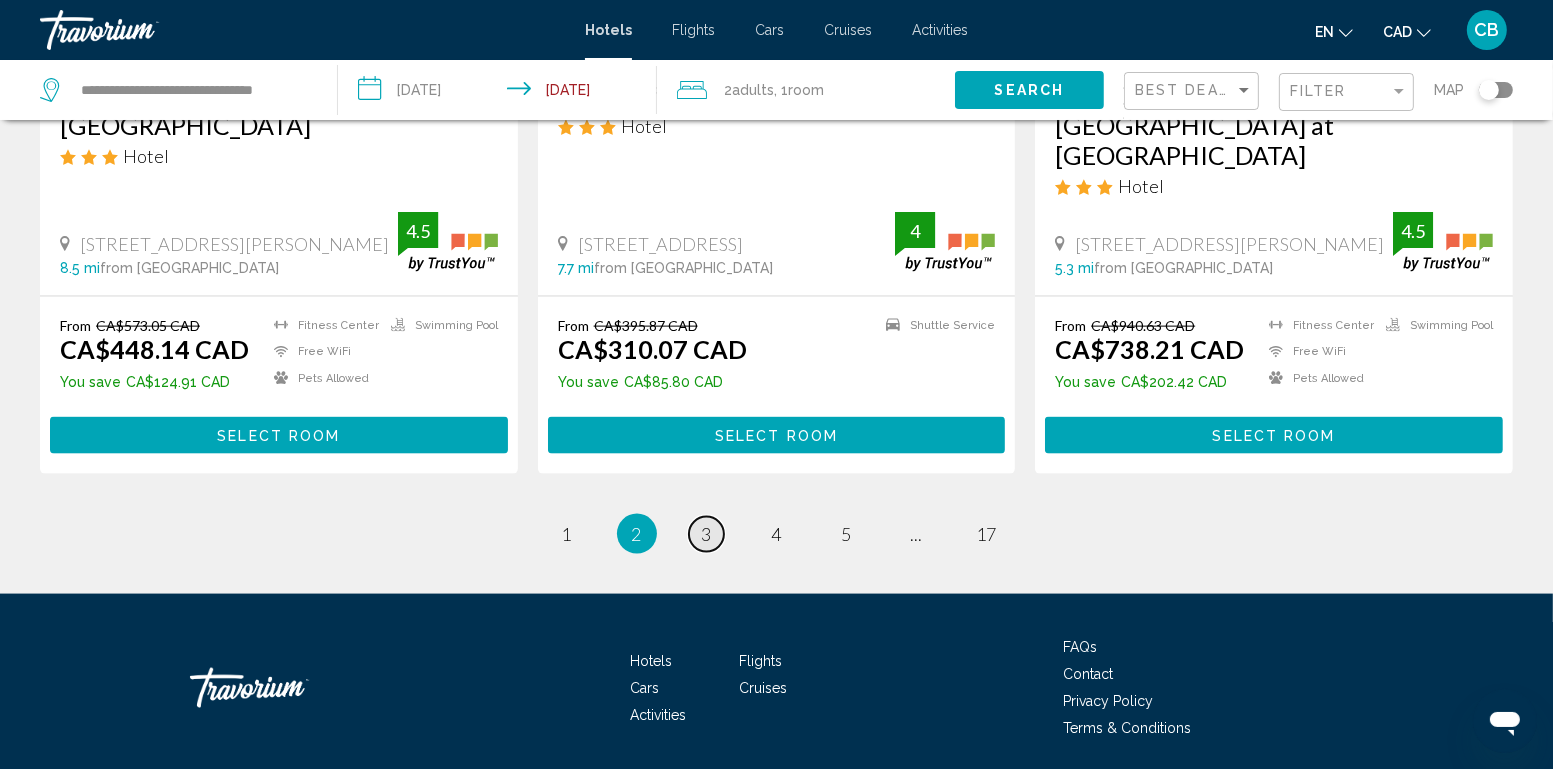 click on "3" at bounding box center [707, 534] 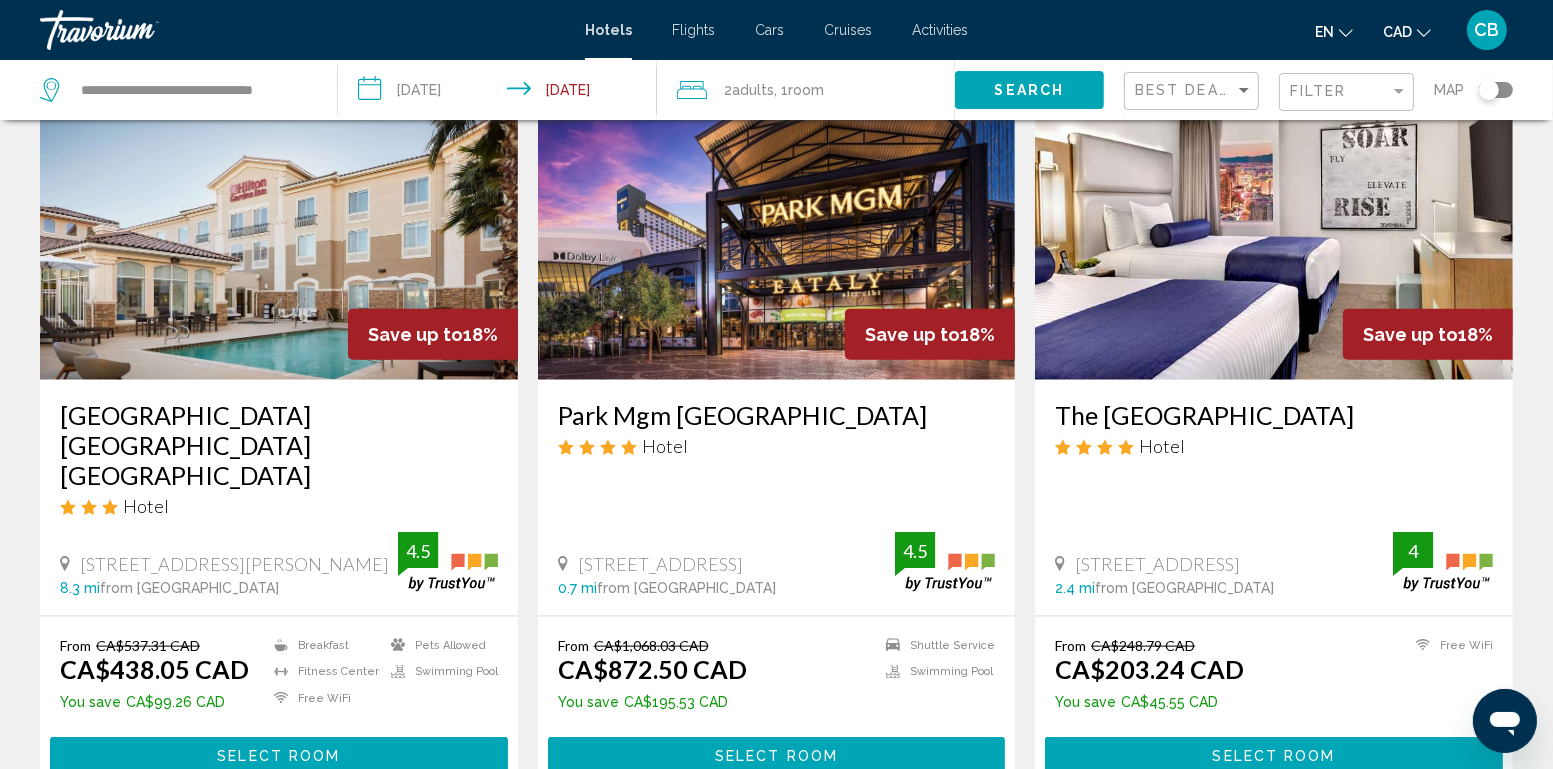 scroll, scrollTop: 2387, scrollLeft: 0, axis: vertical 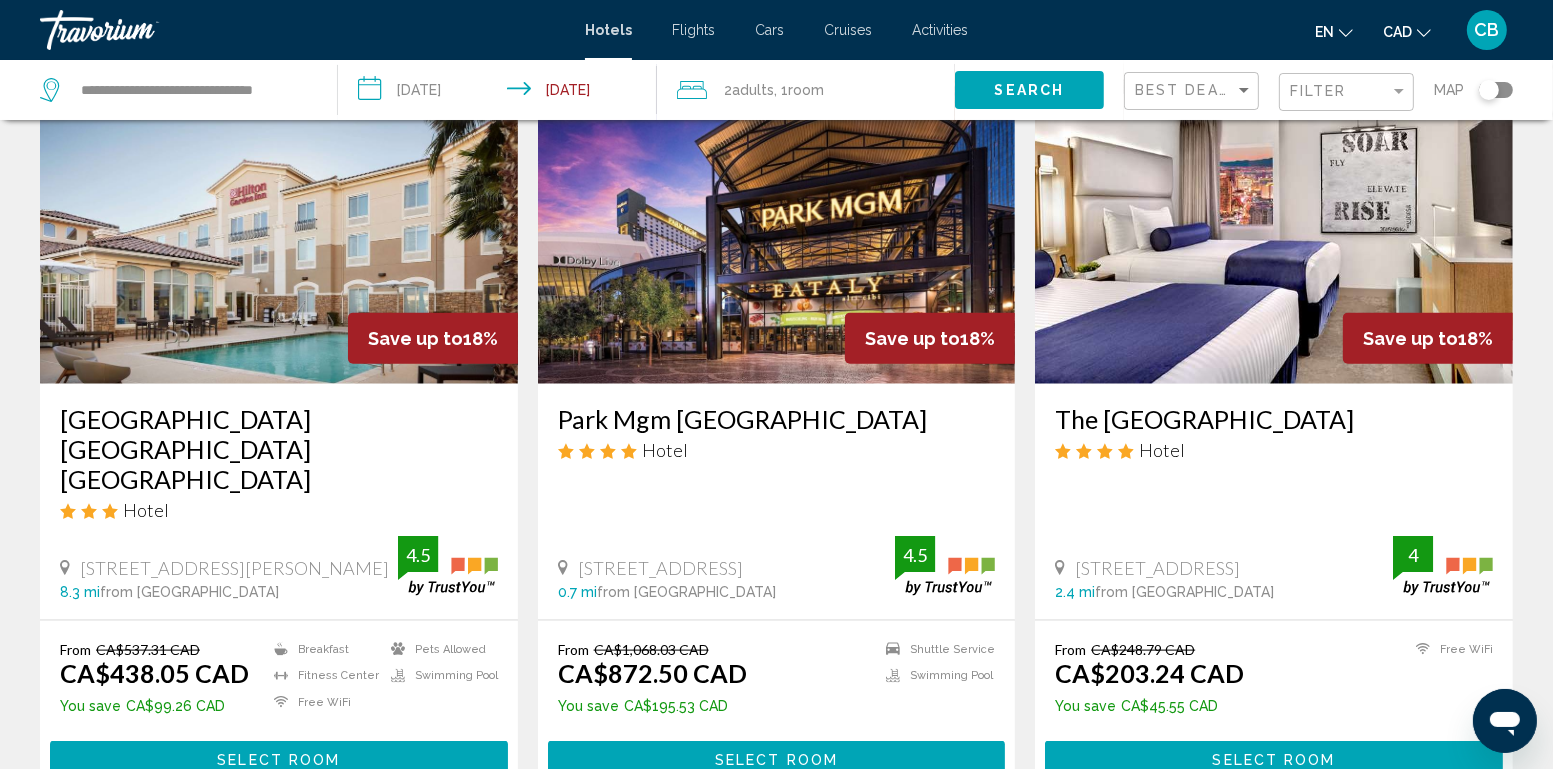 click at bounding box center (1274, 224) 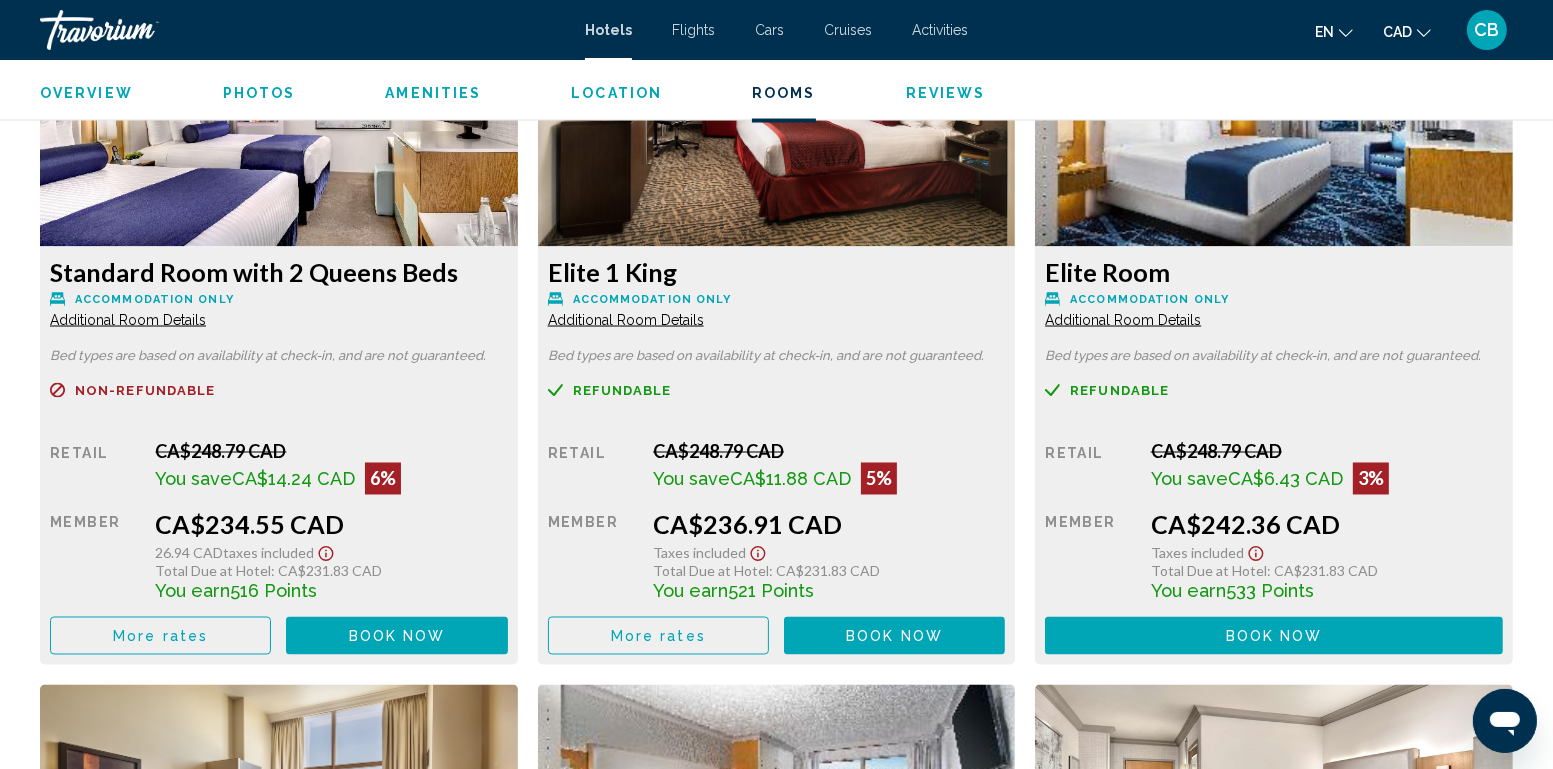 scroll, scrollTop: 3450, scrollLeft: 0, axis: vertical 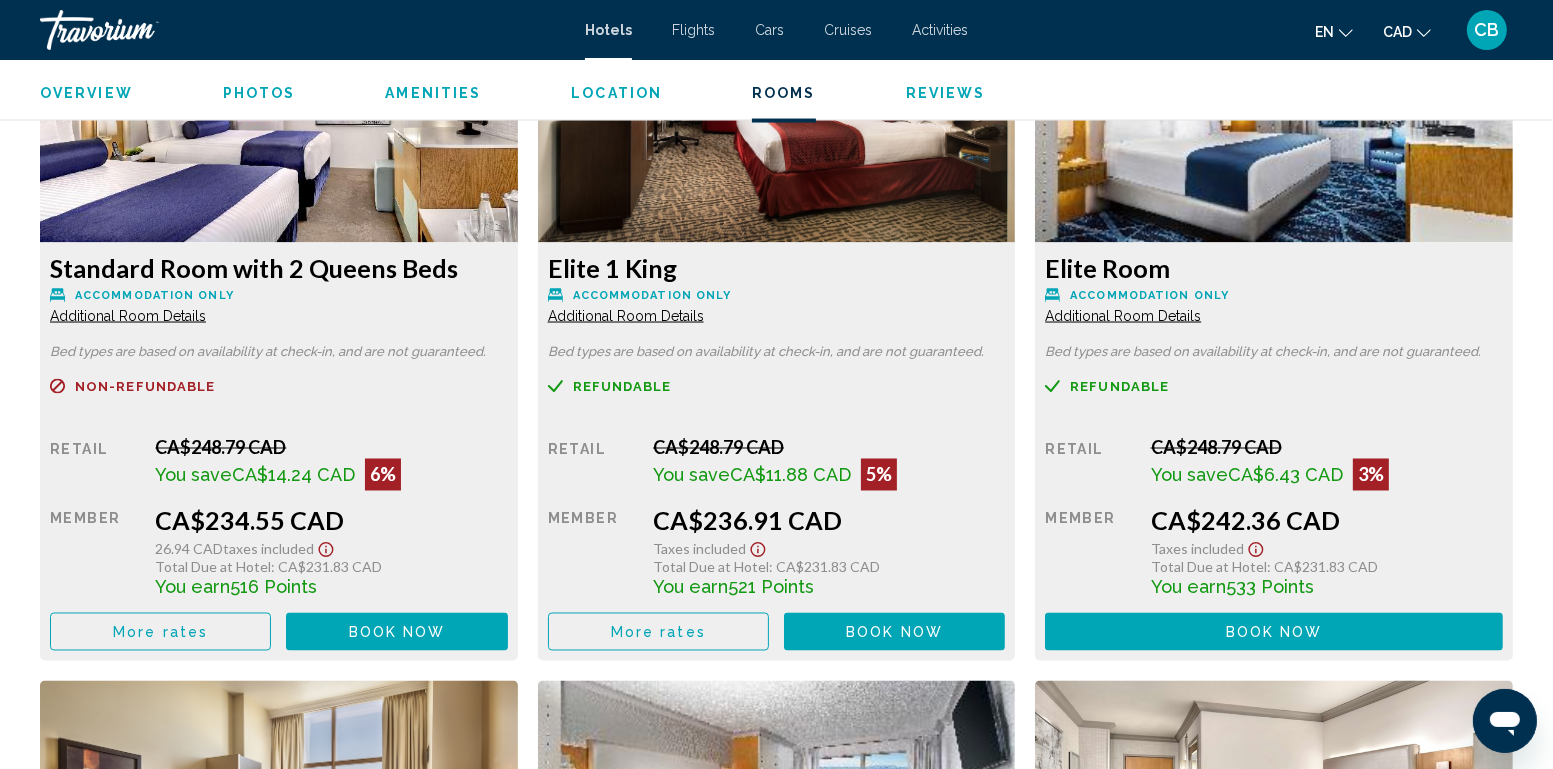 click at bounding box center (279, -569) 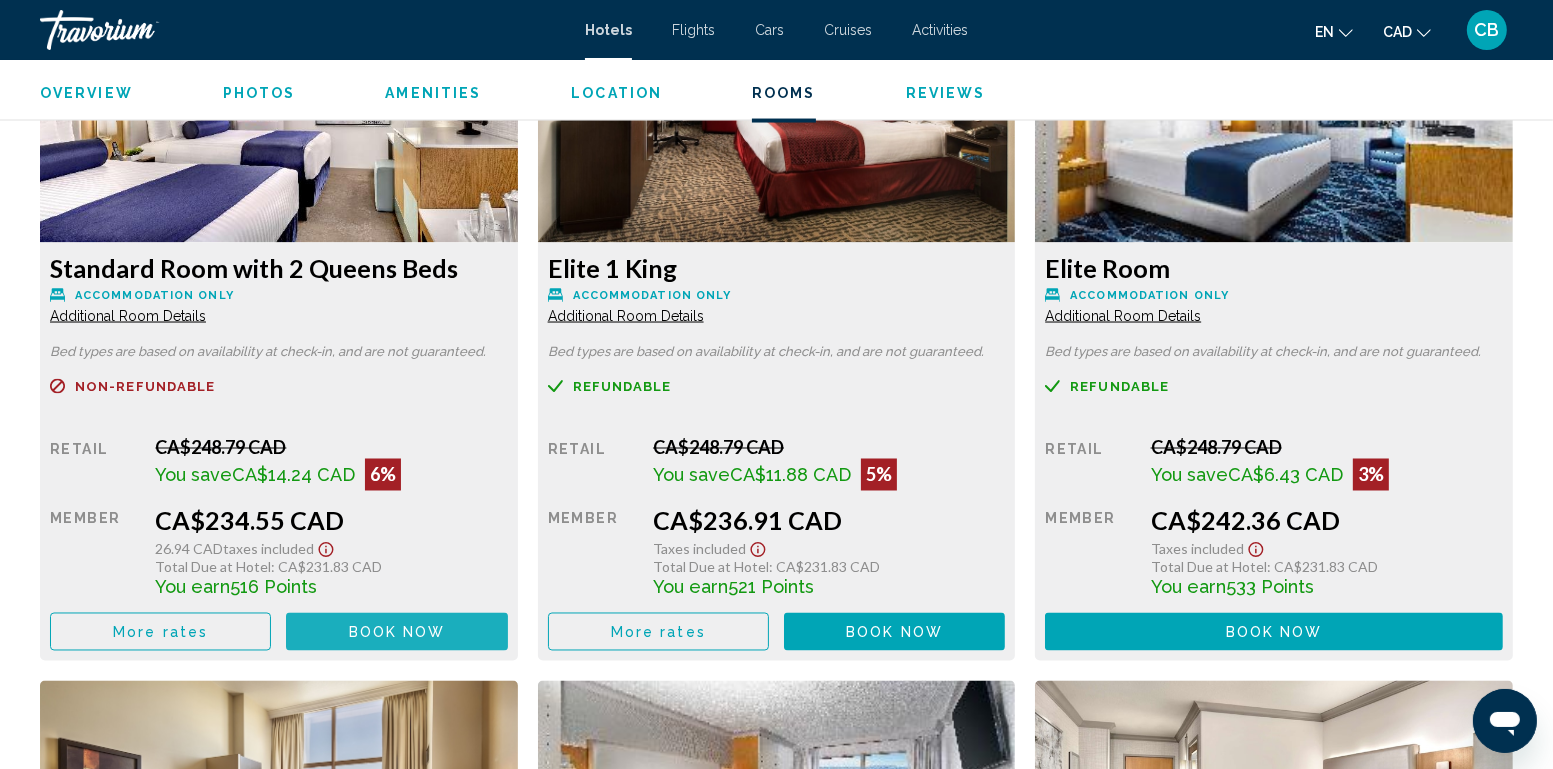 click on "Book now" at bounding box center [397, 633] 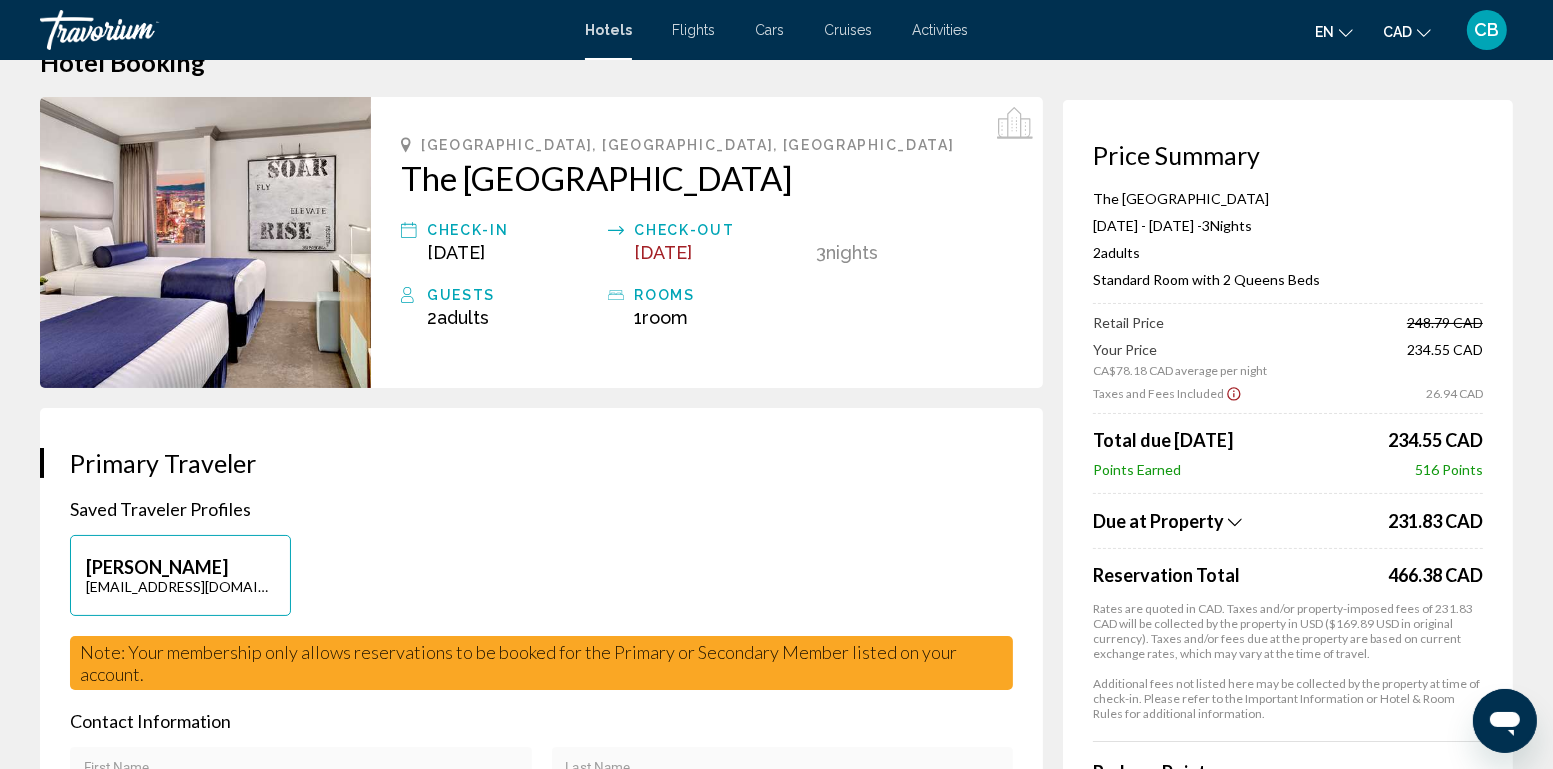 scroll, scrollTop: 55, scrollLeft: 0, axis: vertical 